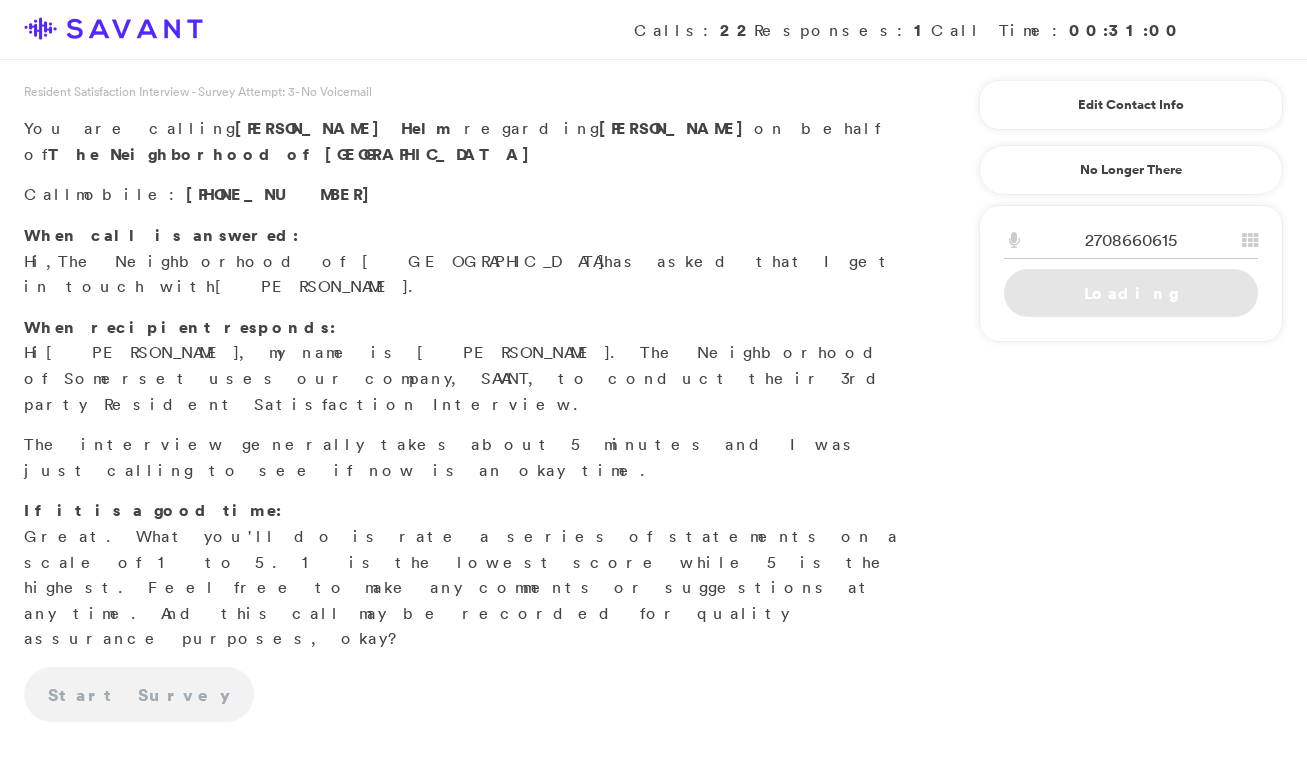 scroll, scrollTop: 0, scrollLeft: 0, axis: both 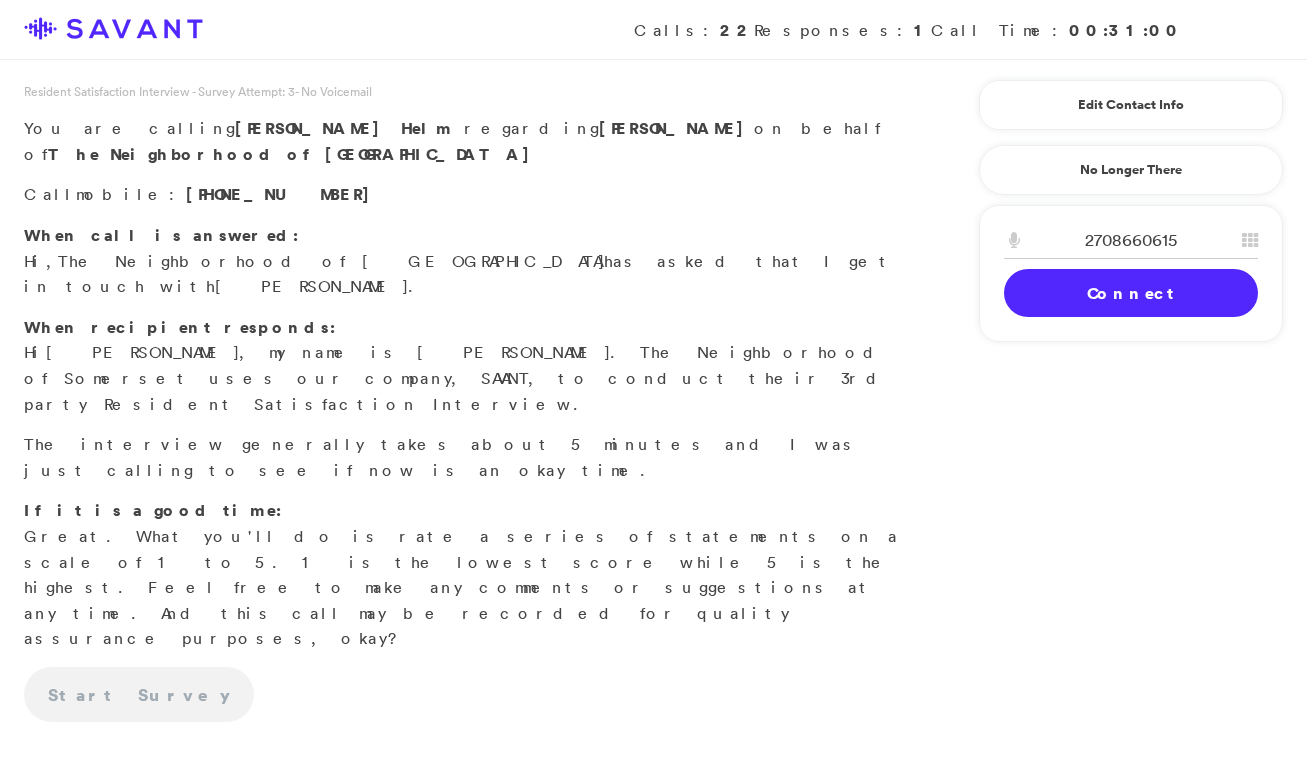 click on "Connect" at bounding box center (1131, 293) 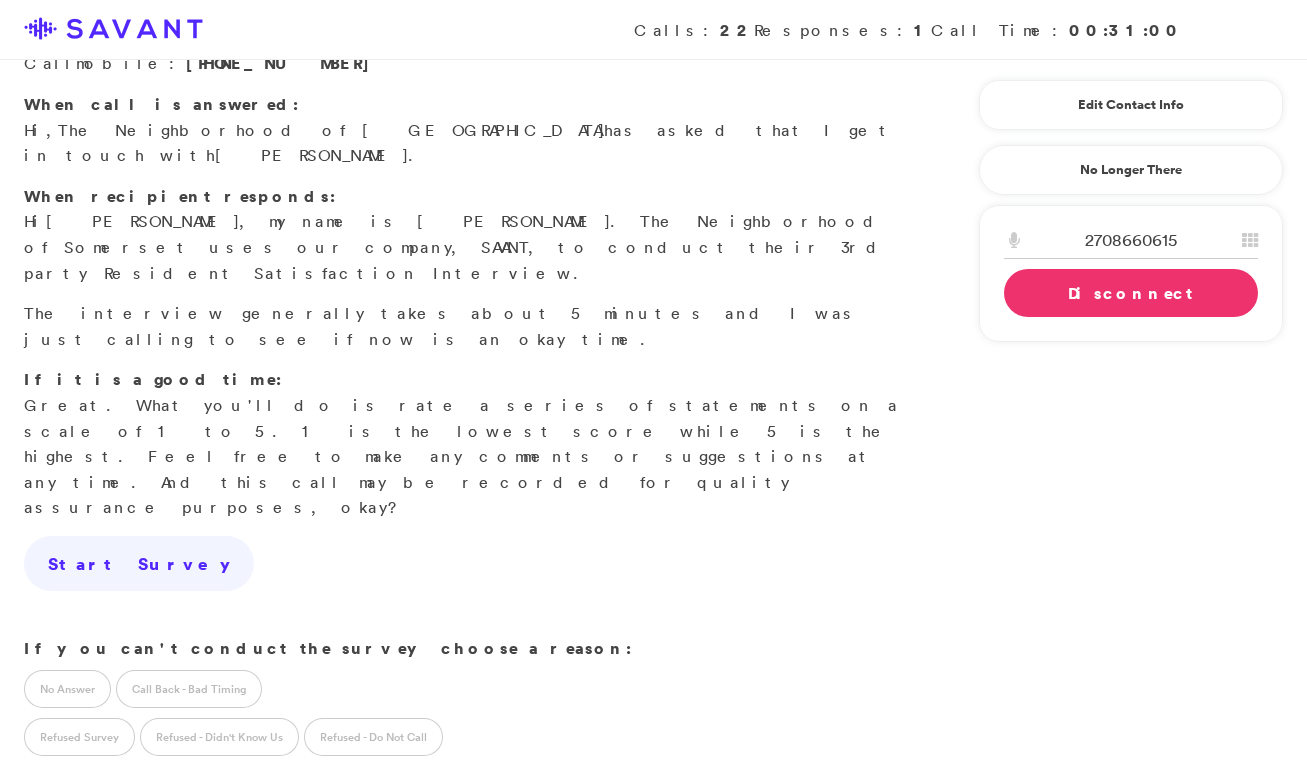 scroll, scrollTop: 134, scrollLeft: 0, axis: vertical 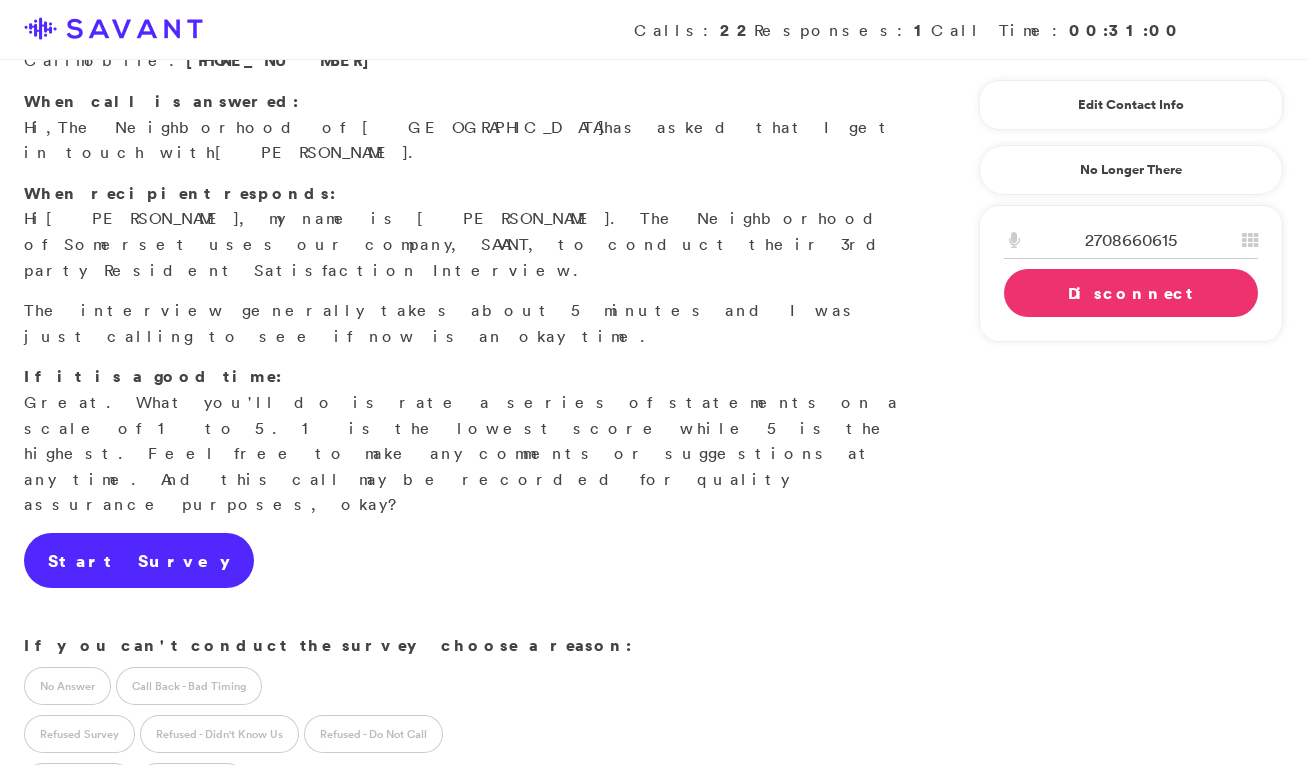 click on "Start Survey" at bounding box center (139, 561) 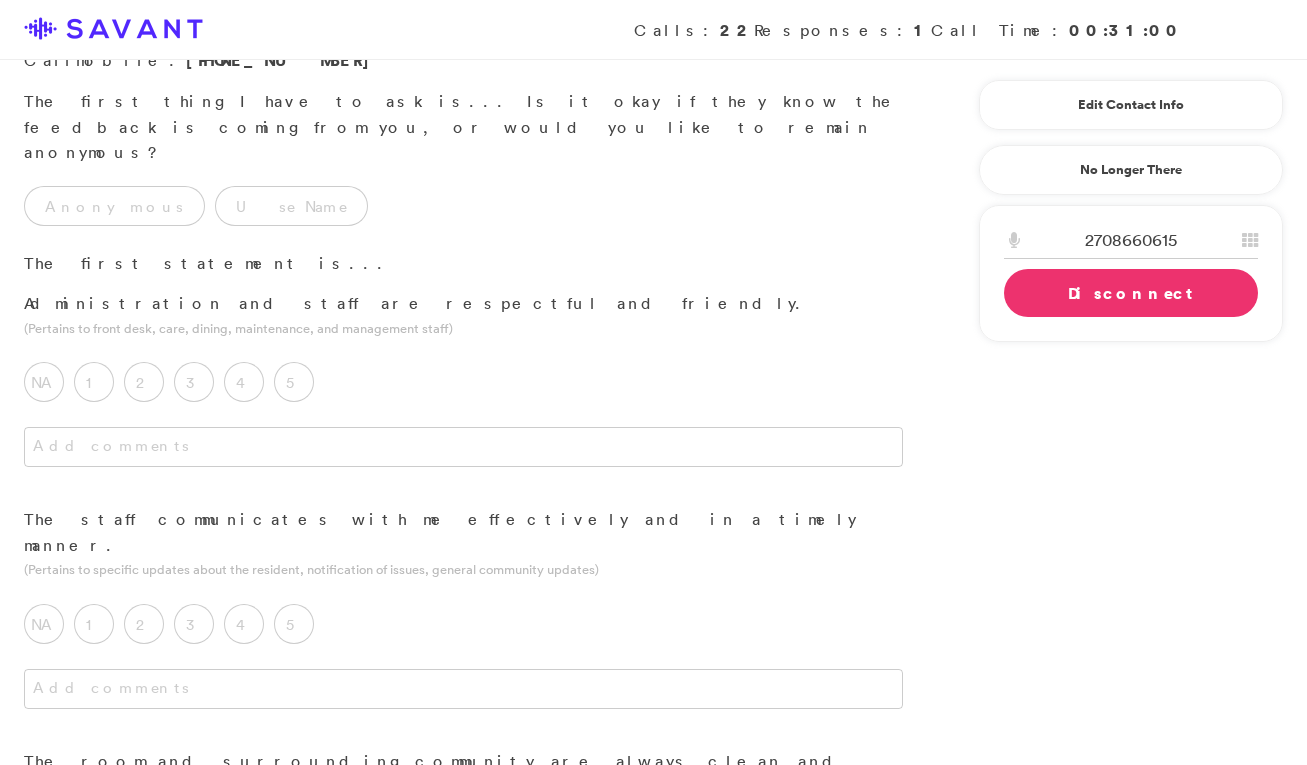 scroll, scrollTop: 0, scrollLeft: 0, axis: both 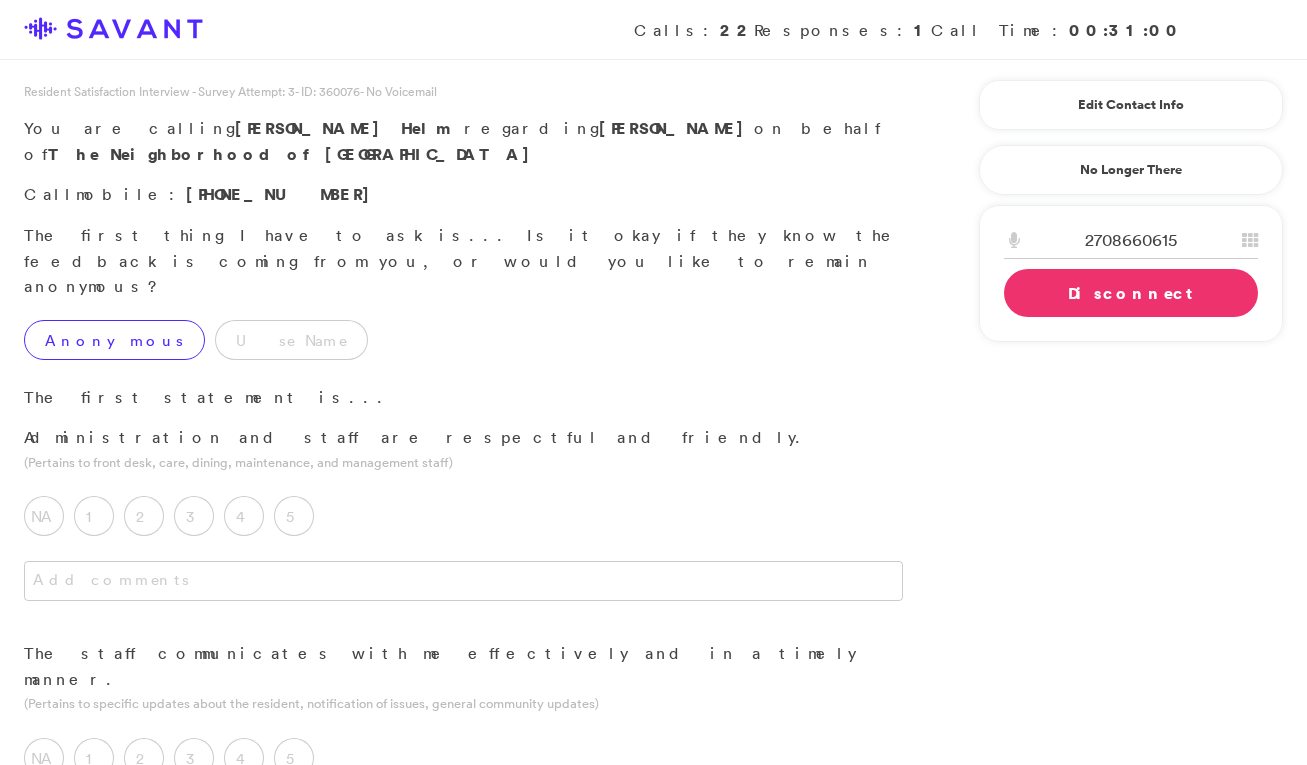 click on "Anonymous" at bounding box center [114, 340] 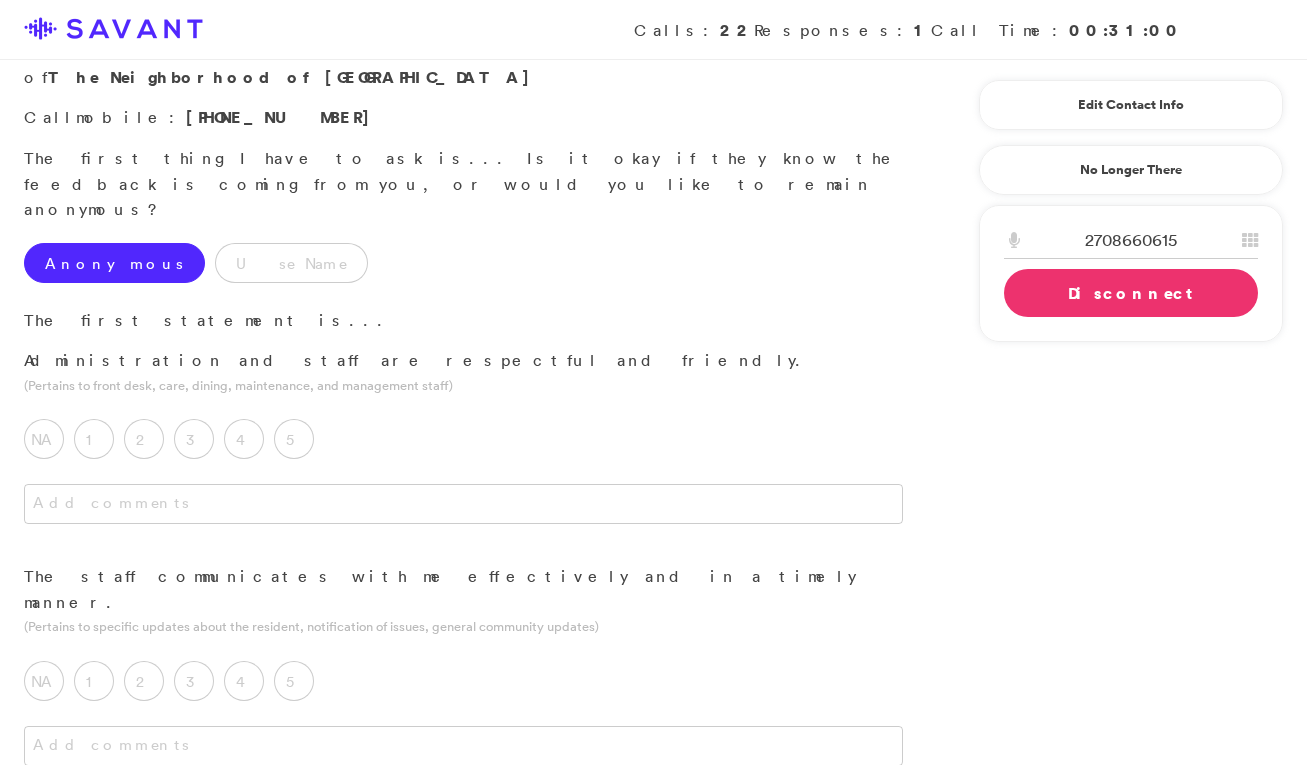 scroll, scrollTop: 88, scrollLeft: 0, axis: vertical 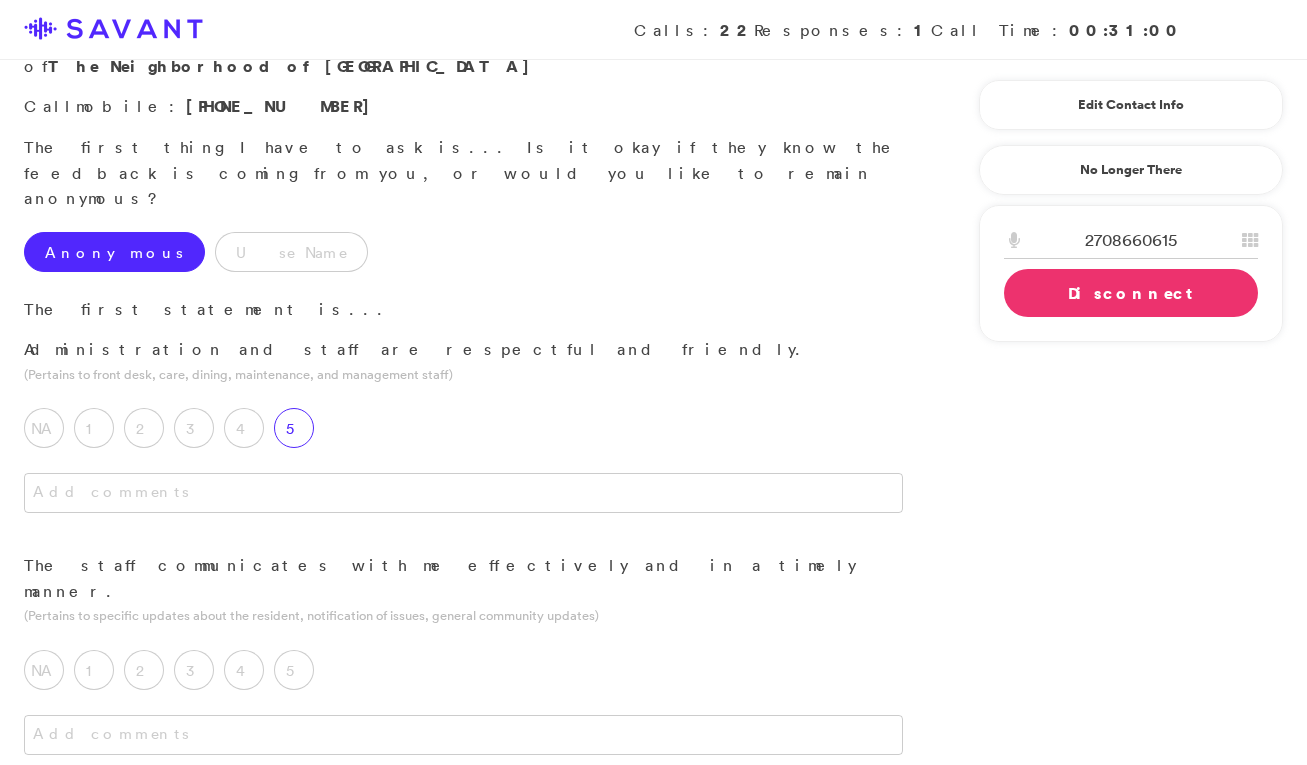click on "5" at bounding box center (294, 428) 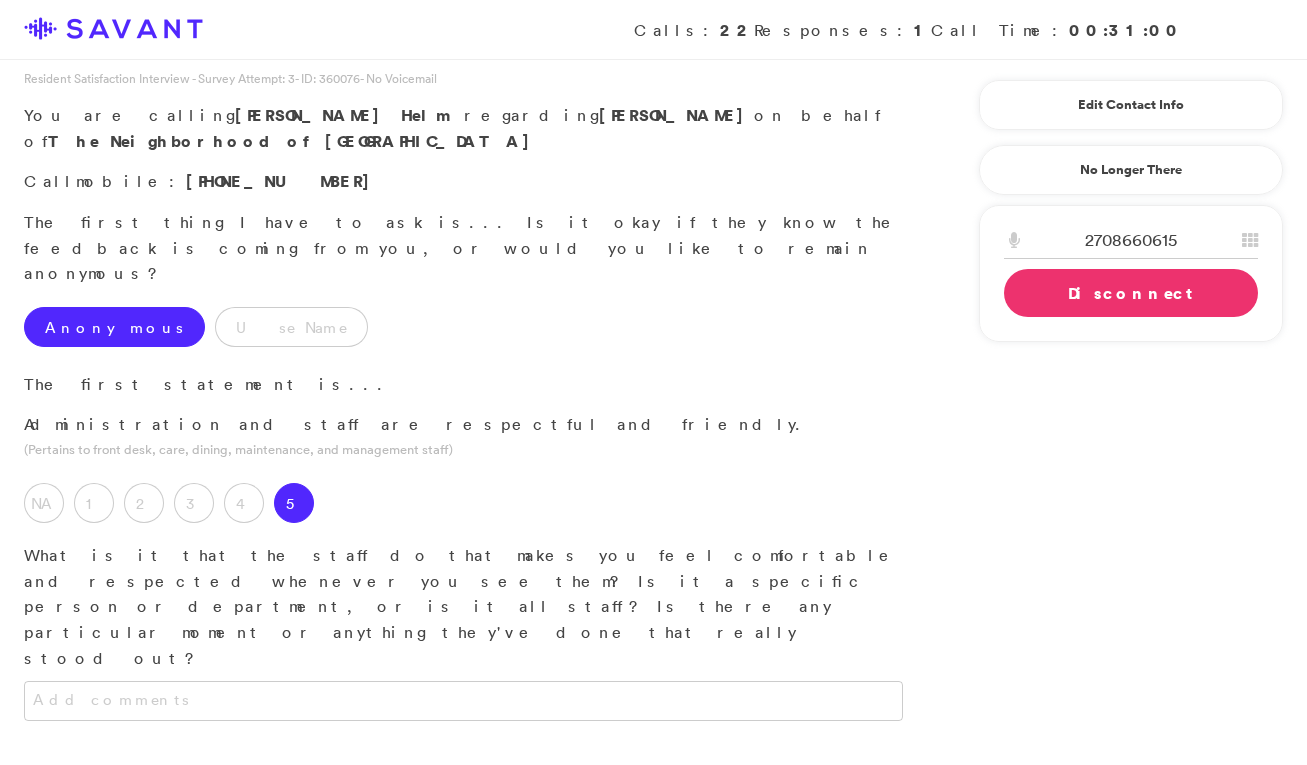 scroll, scrollTop: 0, scrollLeft: 0, axis: both 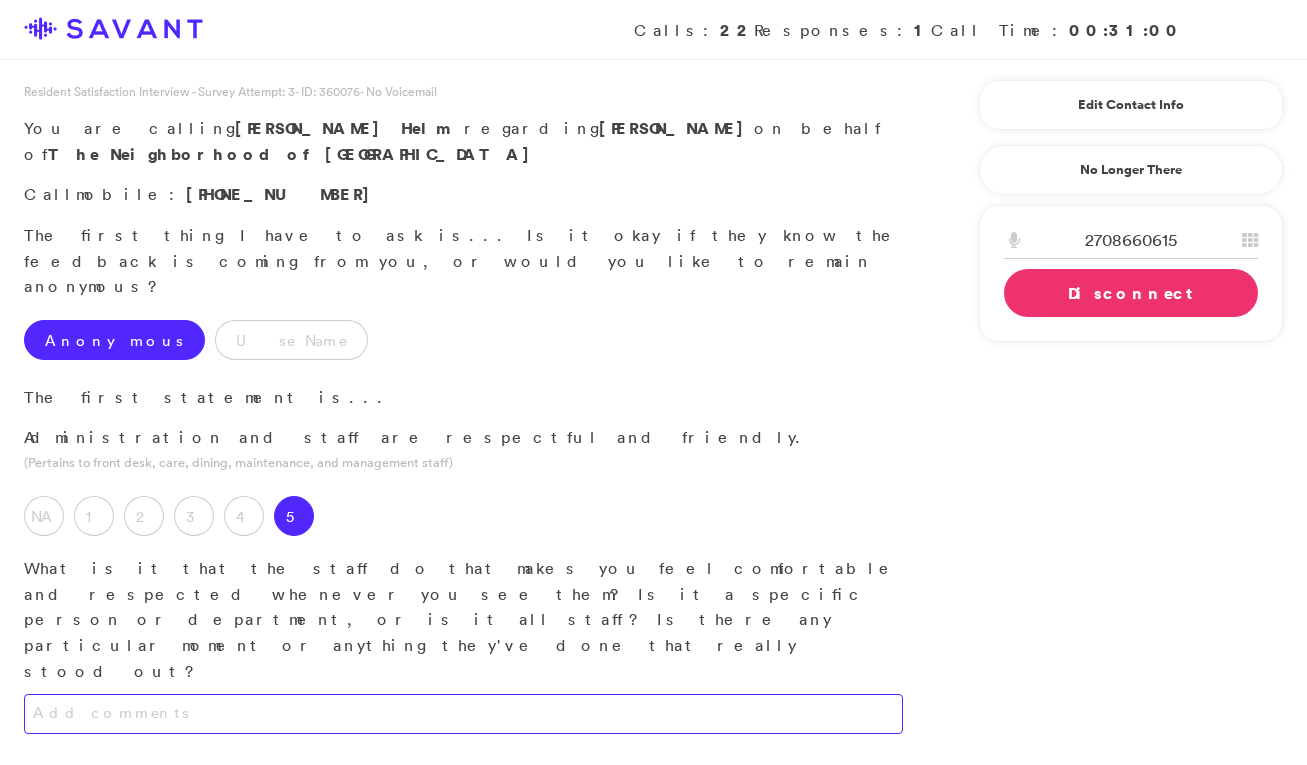 click at bounding box center (463, 714) 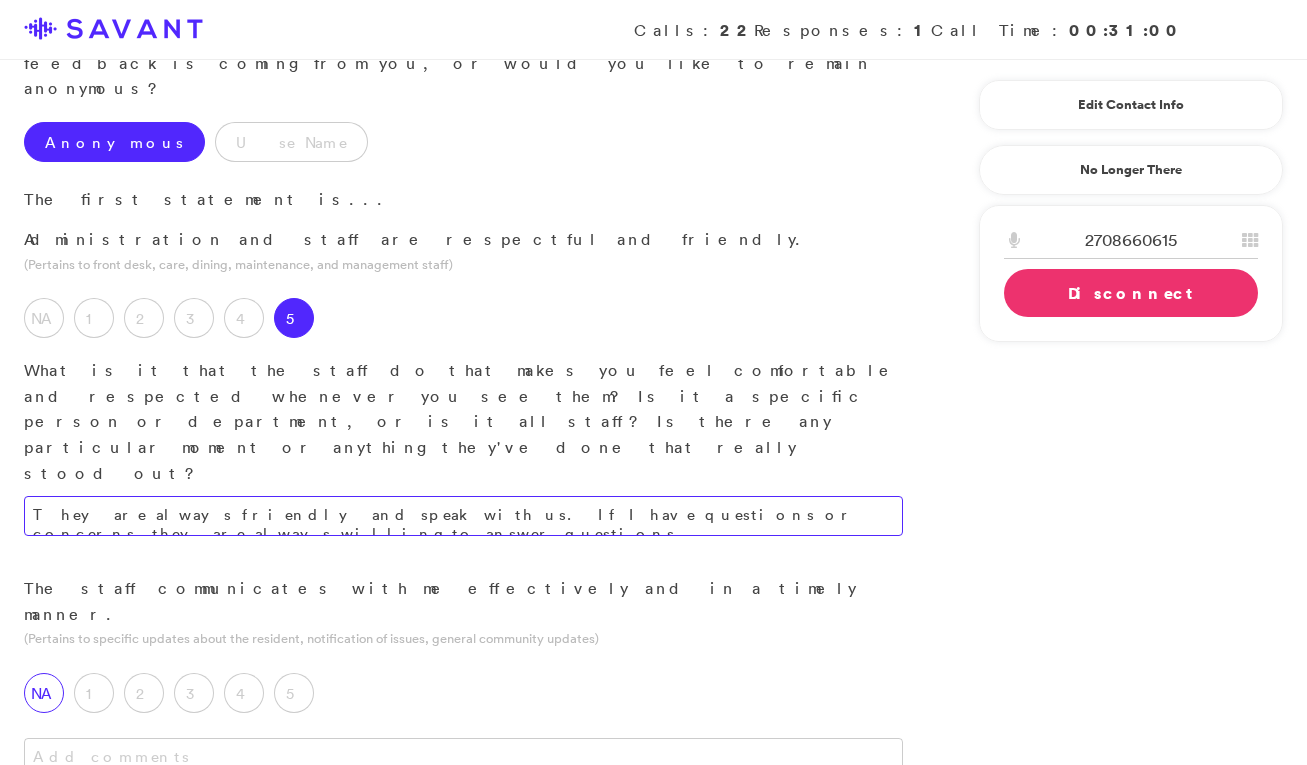 scroll, scrollTop: 226, scrollLeft: 0, axis: vertical 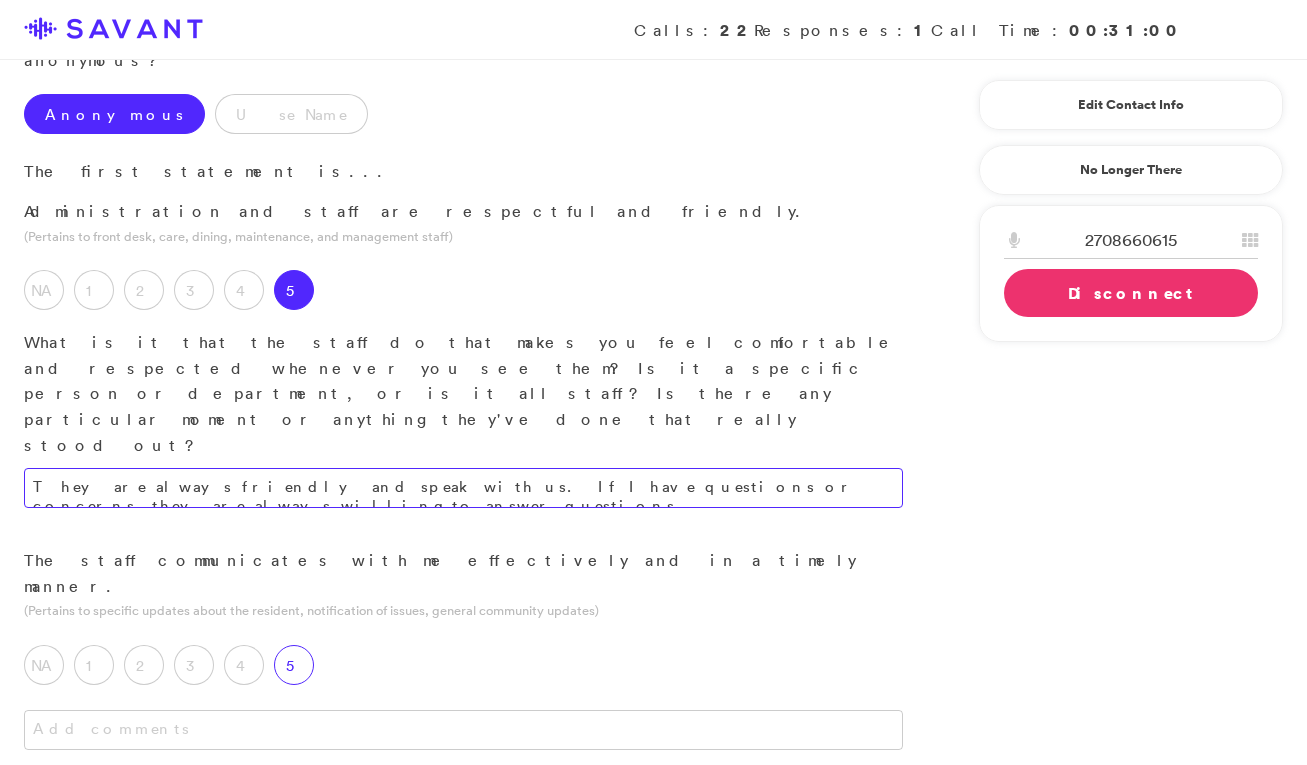 type on "They are always friendly and speak with us. If I have questions or concerns, they are always willing to answer questions." 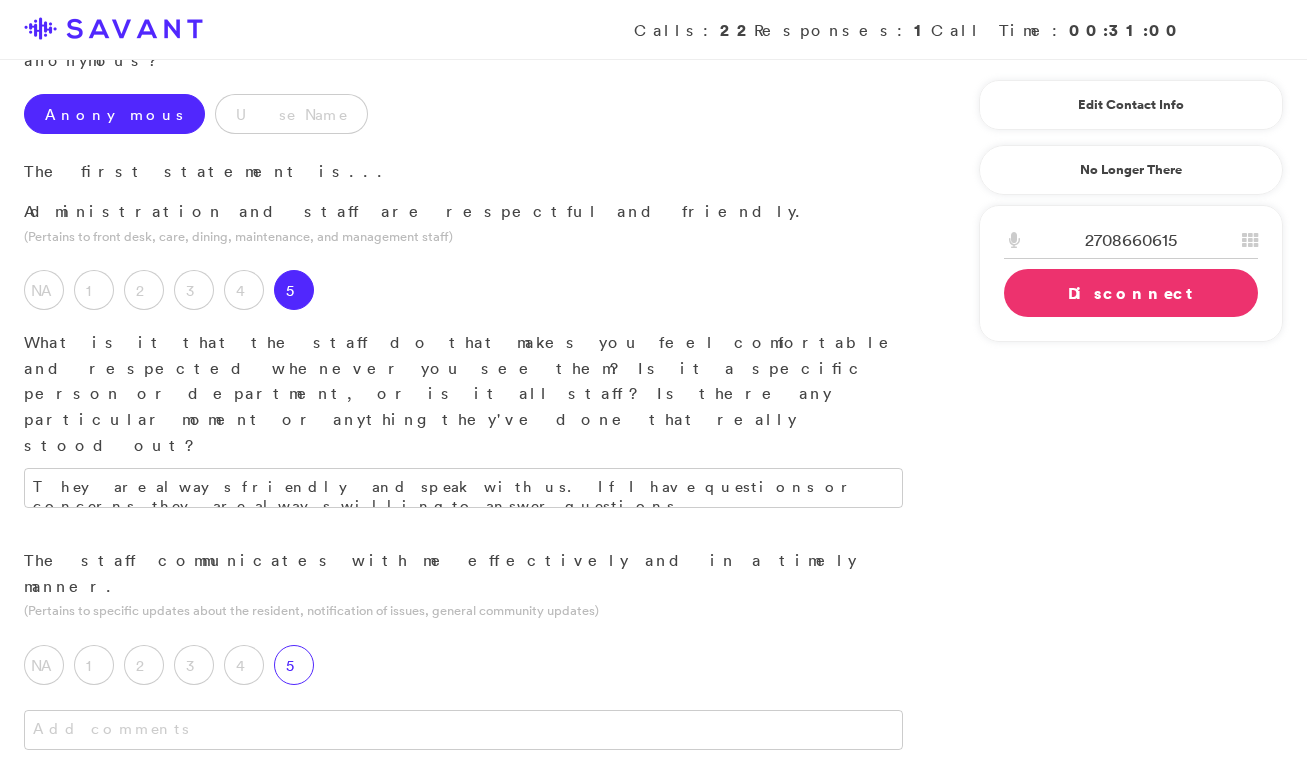 click on "5" at bounding box center [294, 665] 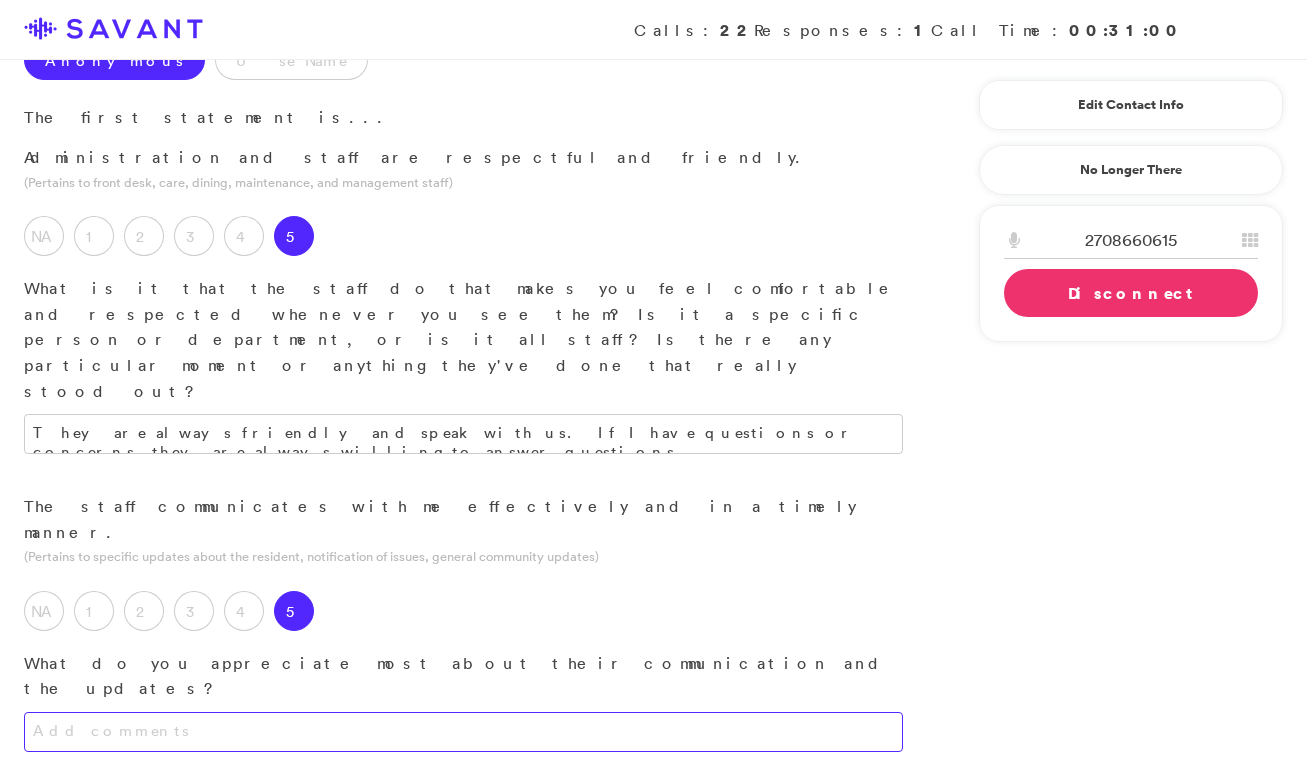 scroll, scrollTop: 281, scrollLeft: 0, axis: vertical 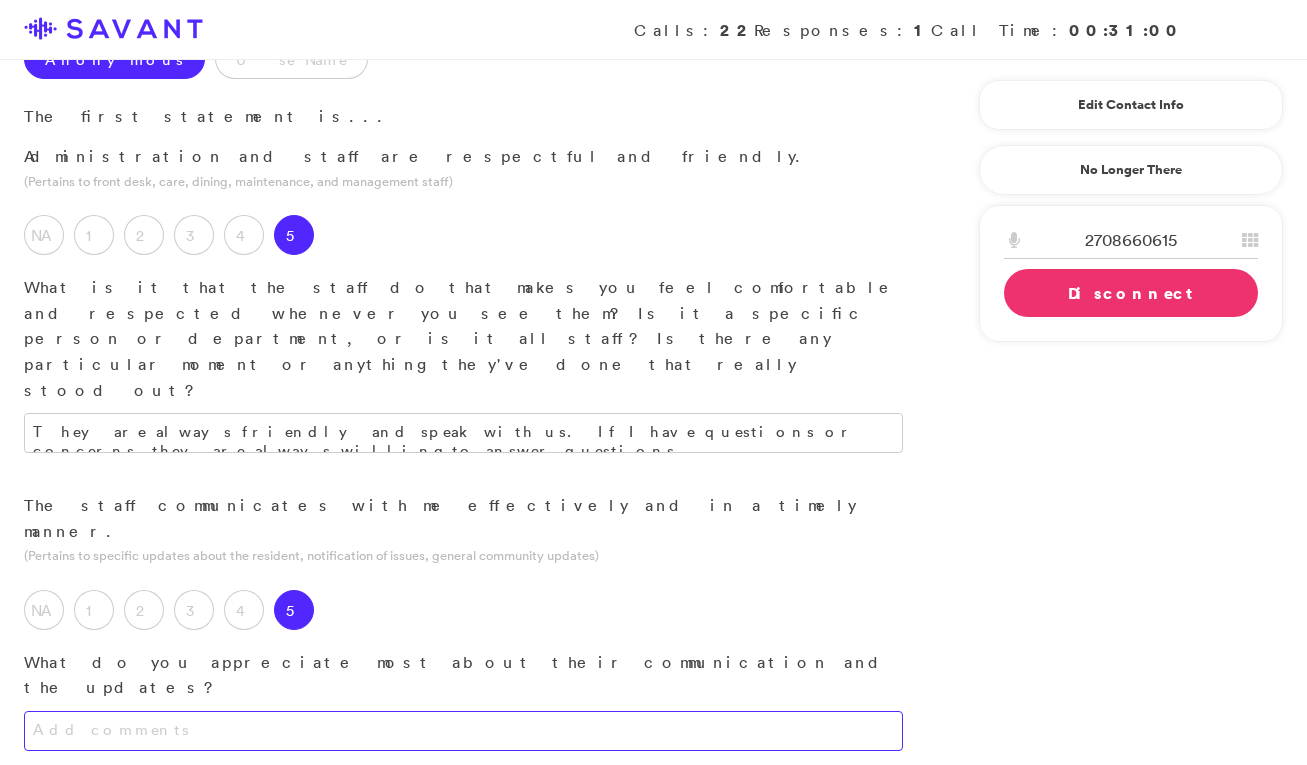 click at bounding box center [463, 731] 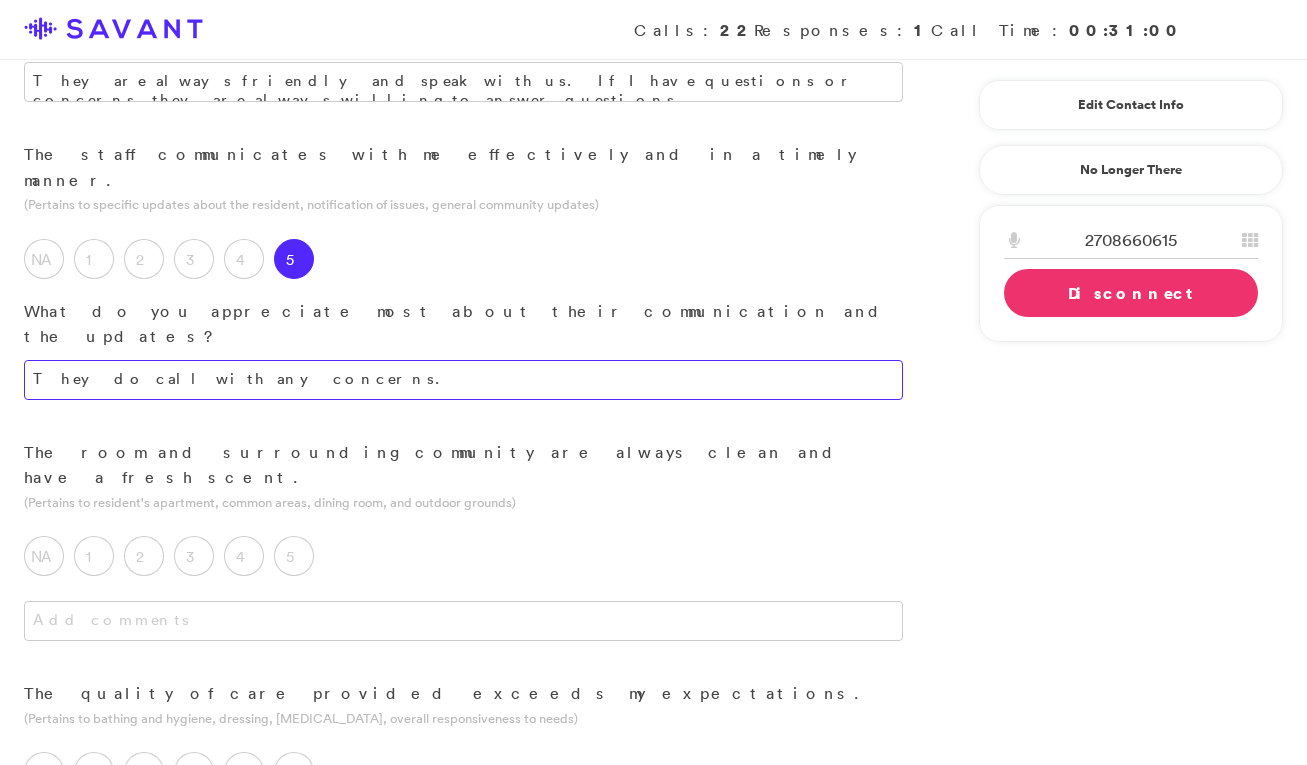 scroll, scrollTop: 634, scrollLeft: 0, axis: vertical 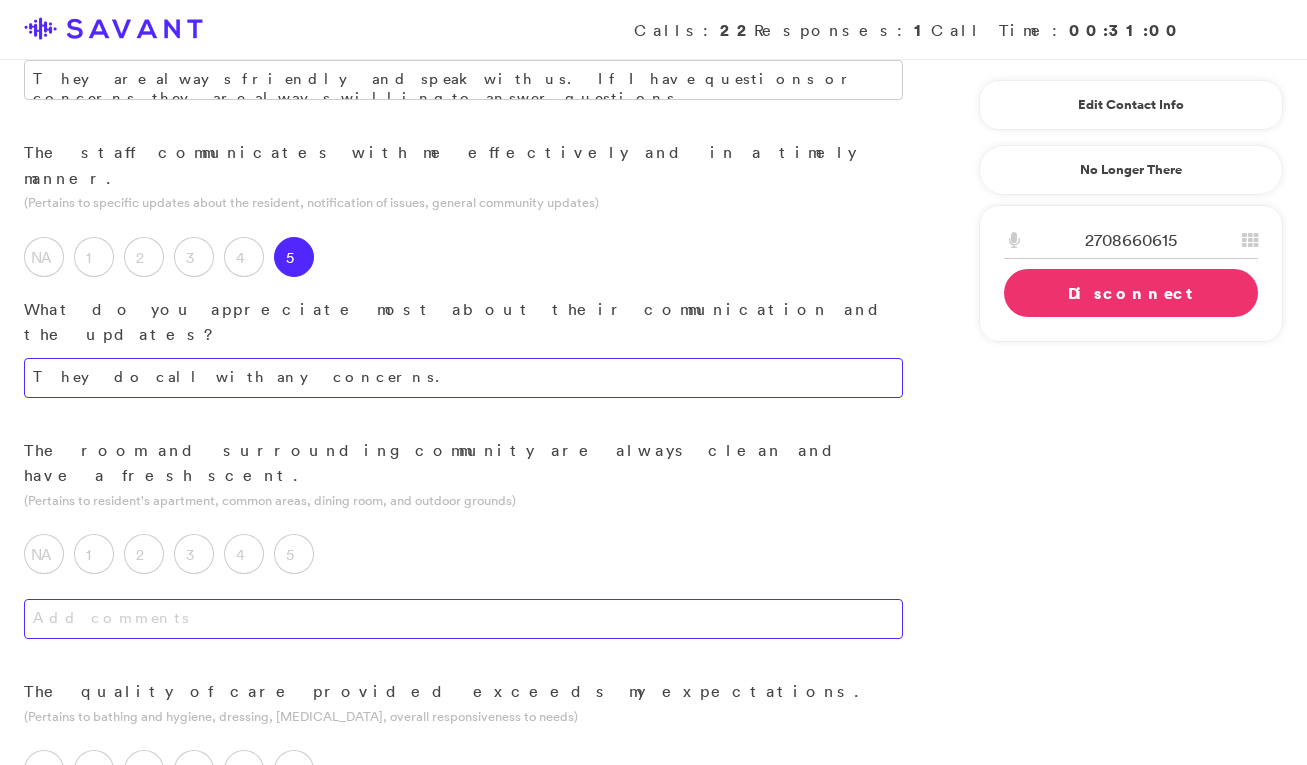 type on "They do call with any concerns." 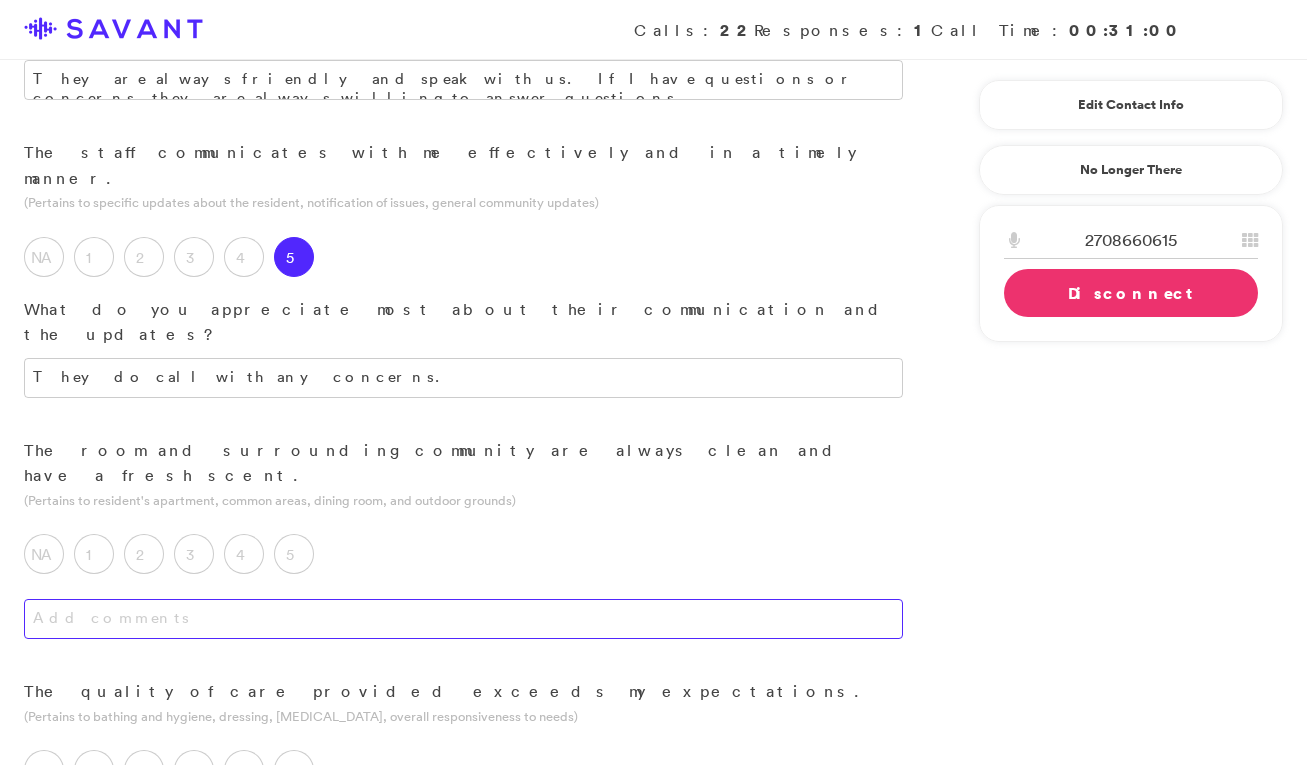 click at bounding box center (463, 619) 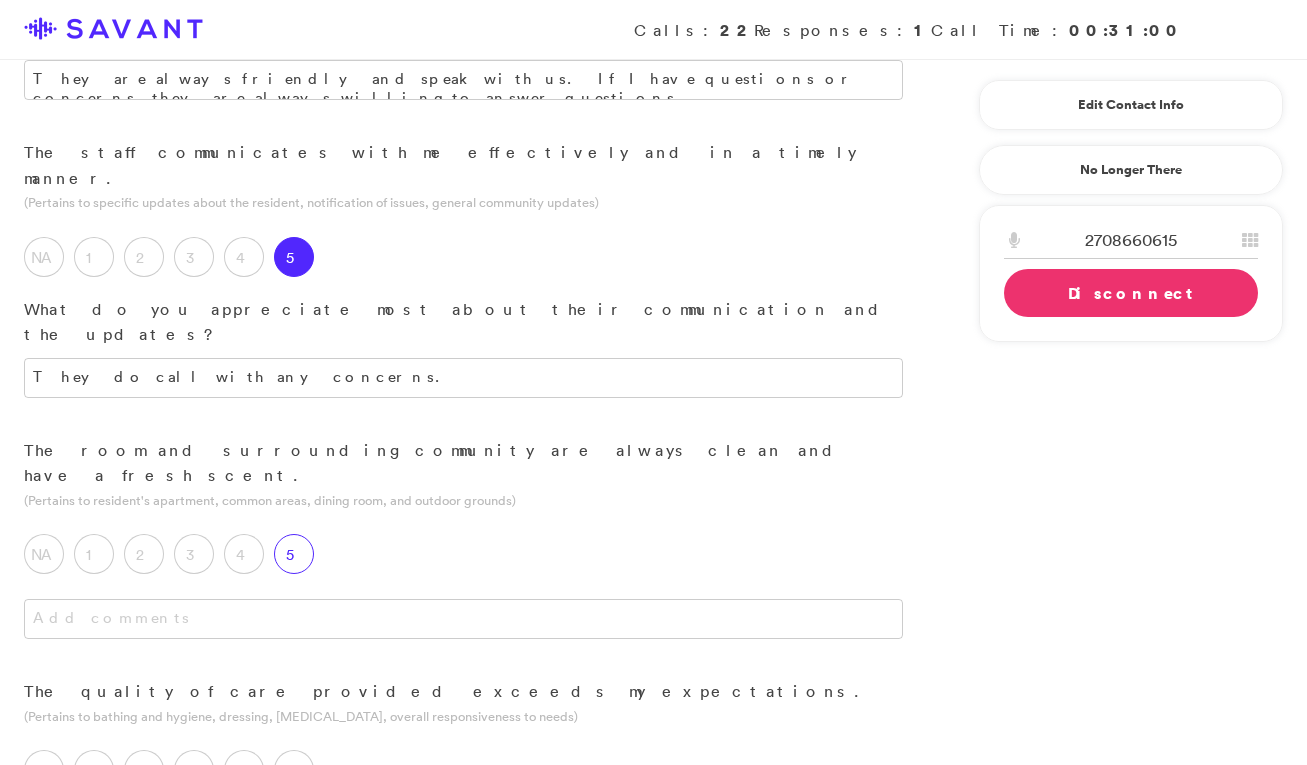 click on "5" at bounding box center [299, 559] 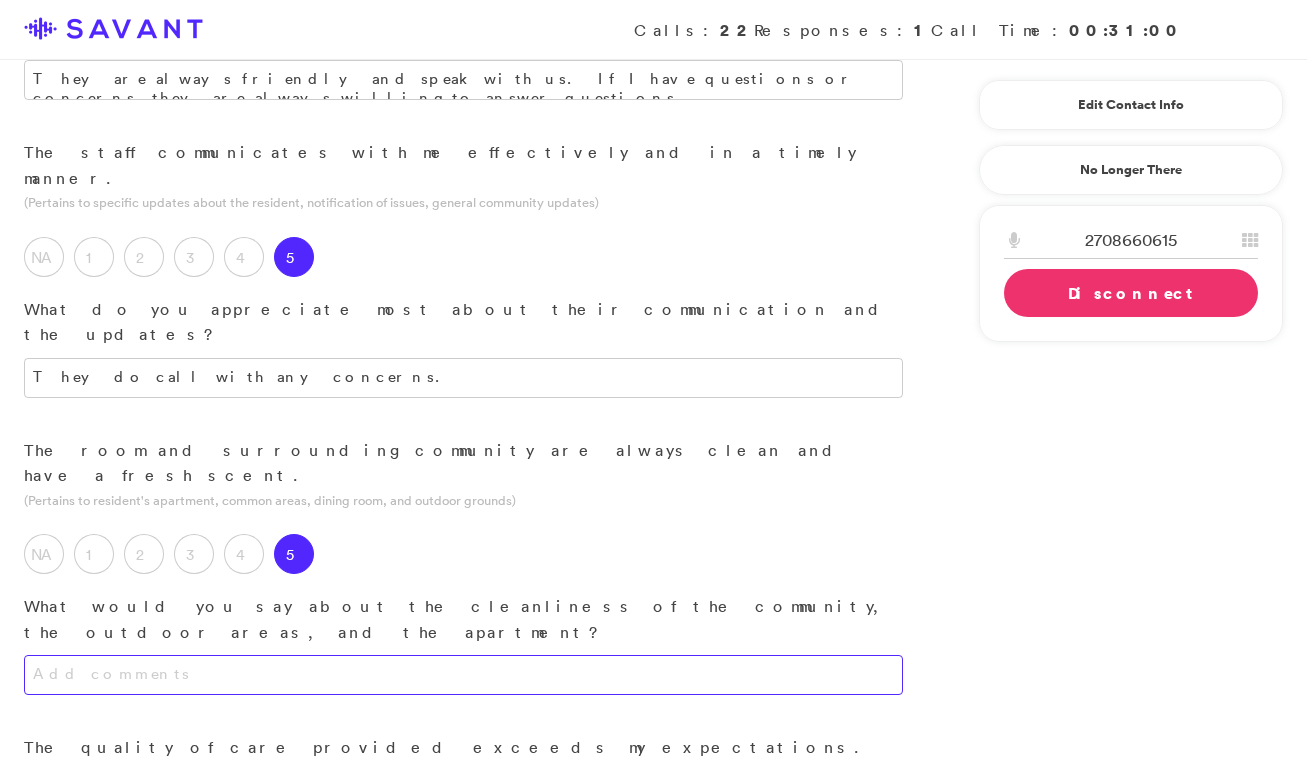 click at bounding box center [463, 675] 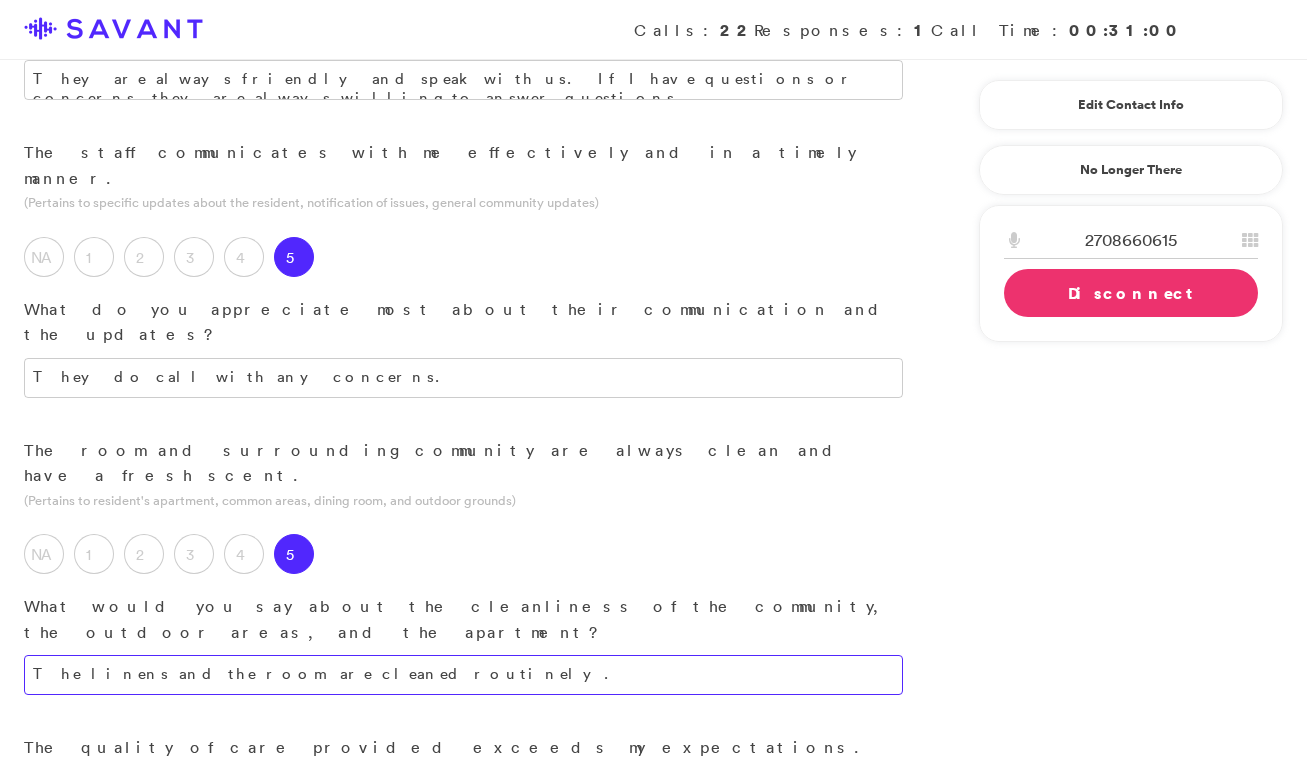 click on "The linens and the room are cleaned routinely." at bounding box center [463, 675] 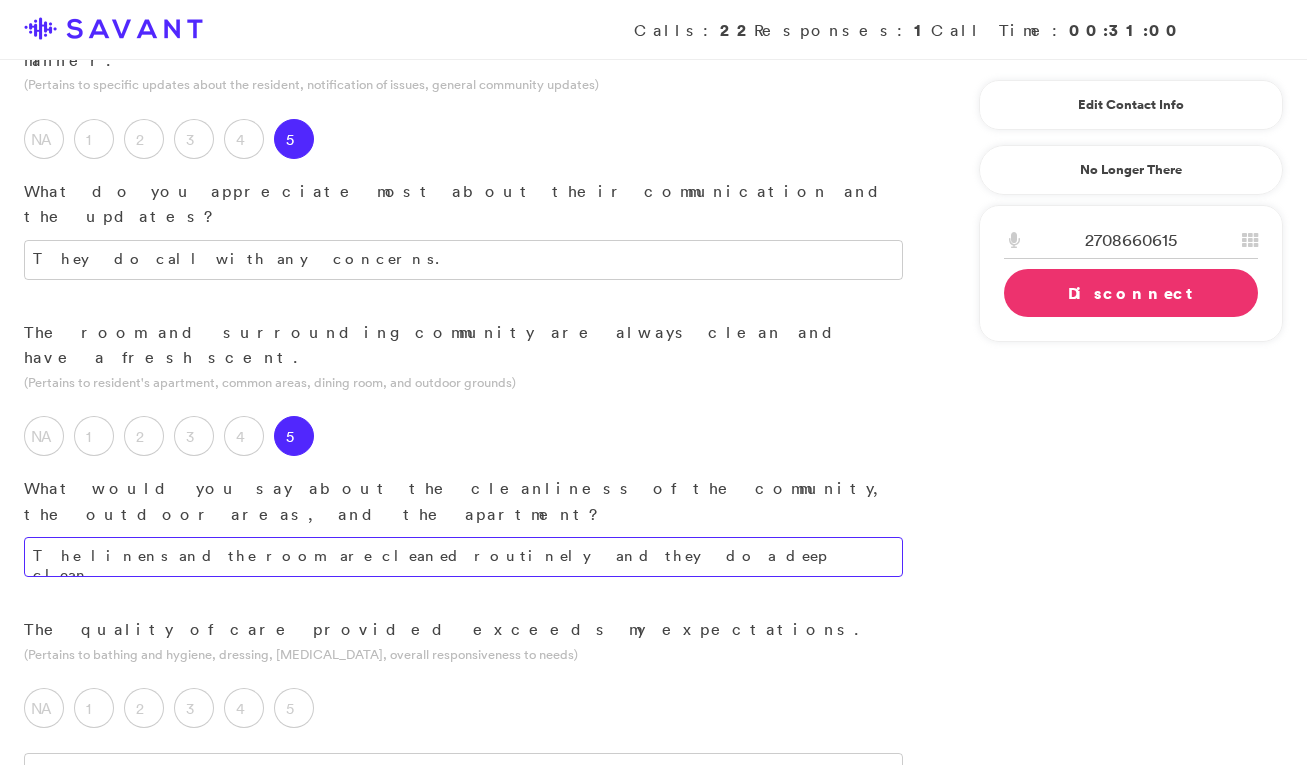 scroll, scrollTop: 837, scrollLeft: 0, axis: vertical 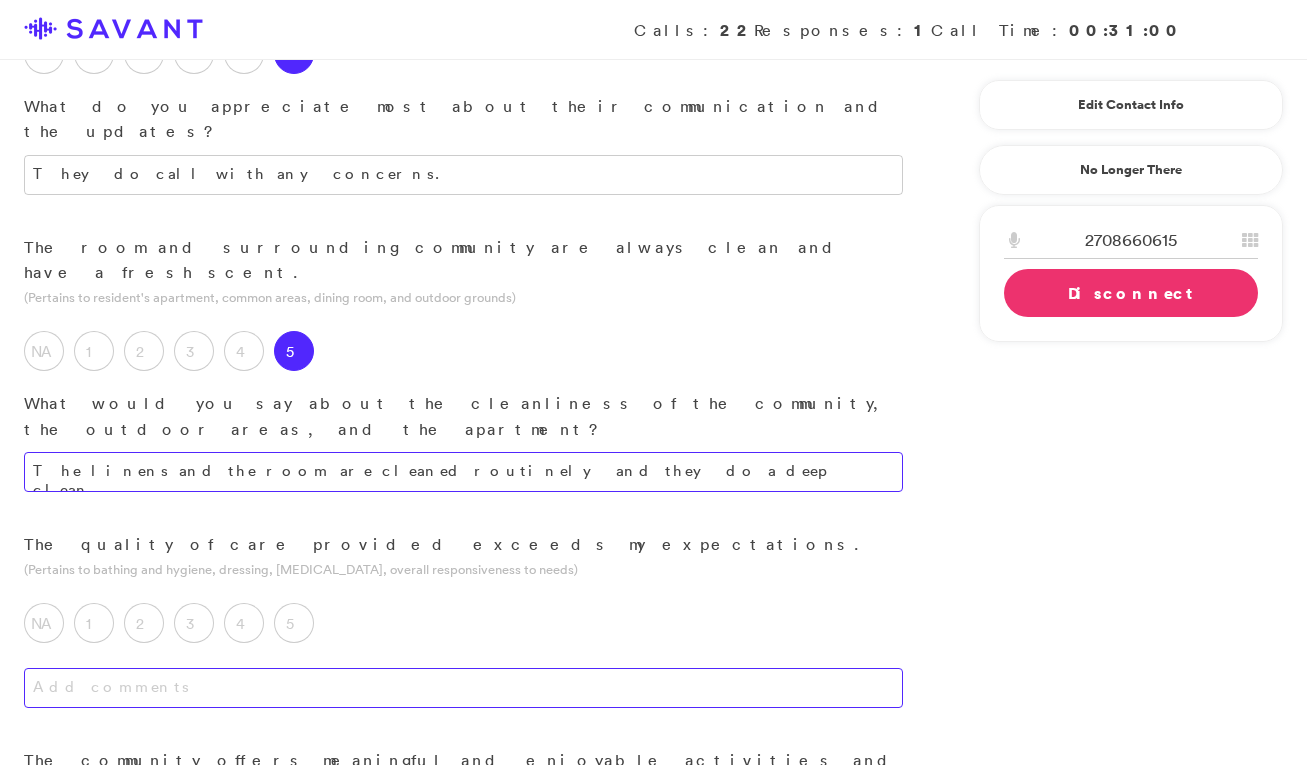 type on "The linens and the room are cleaned routinely and they do a deep clean." 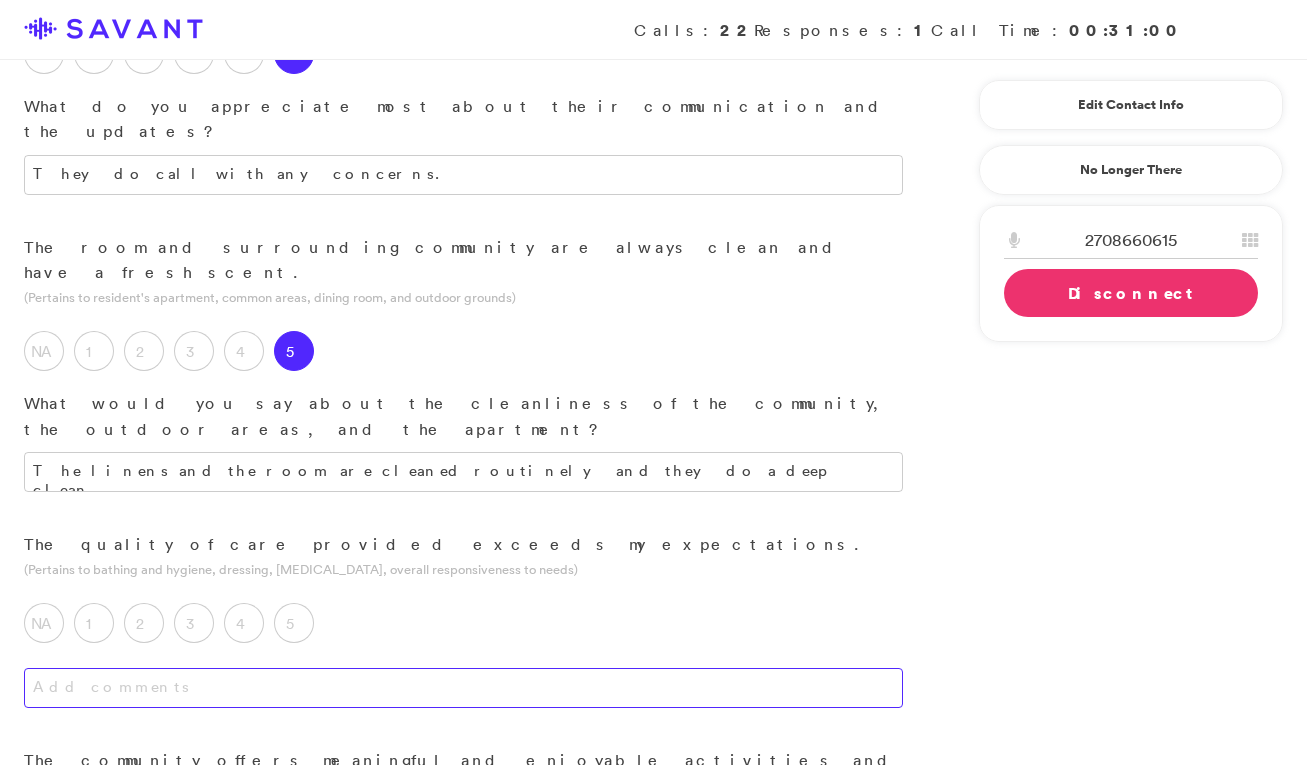 click at bounding box center (463, 688) 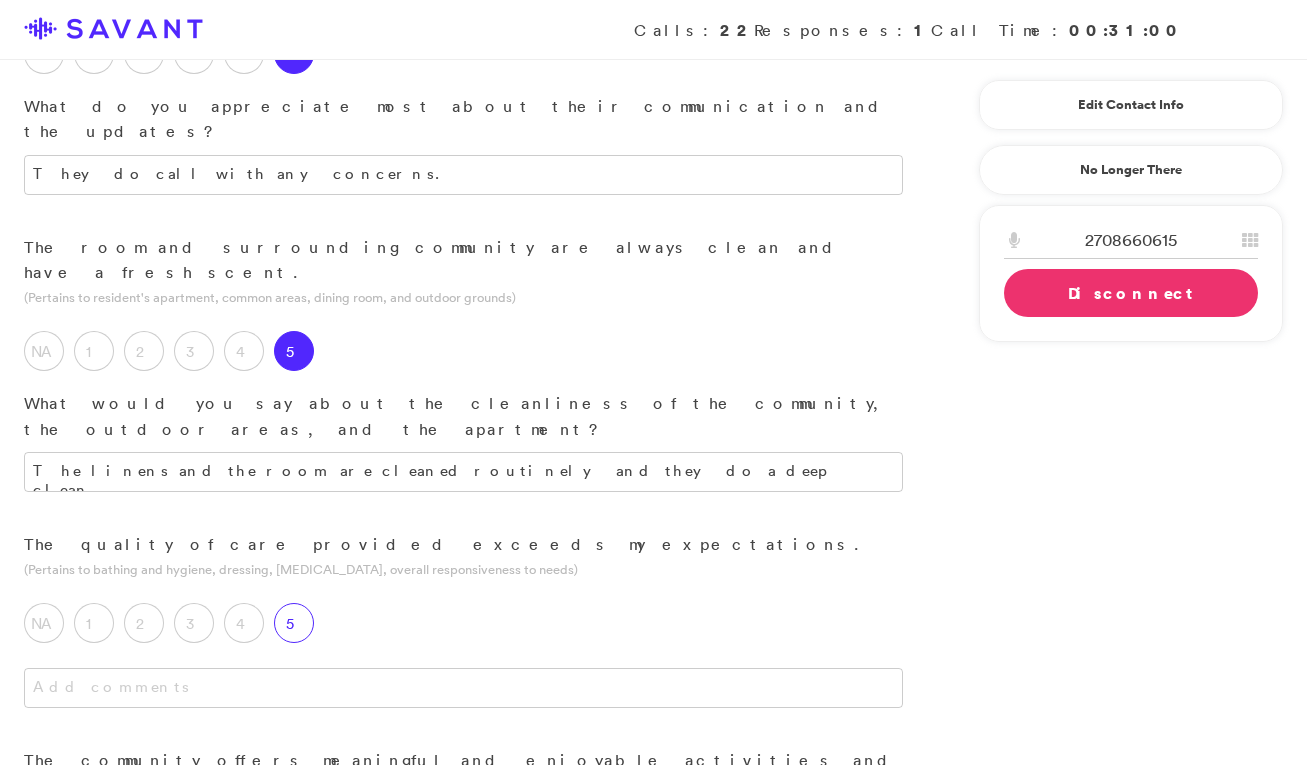 click on "5" at bounding box center [294, 623] 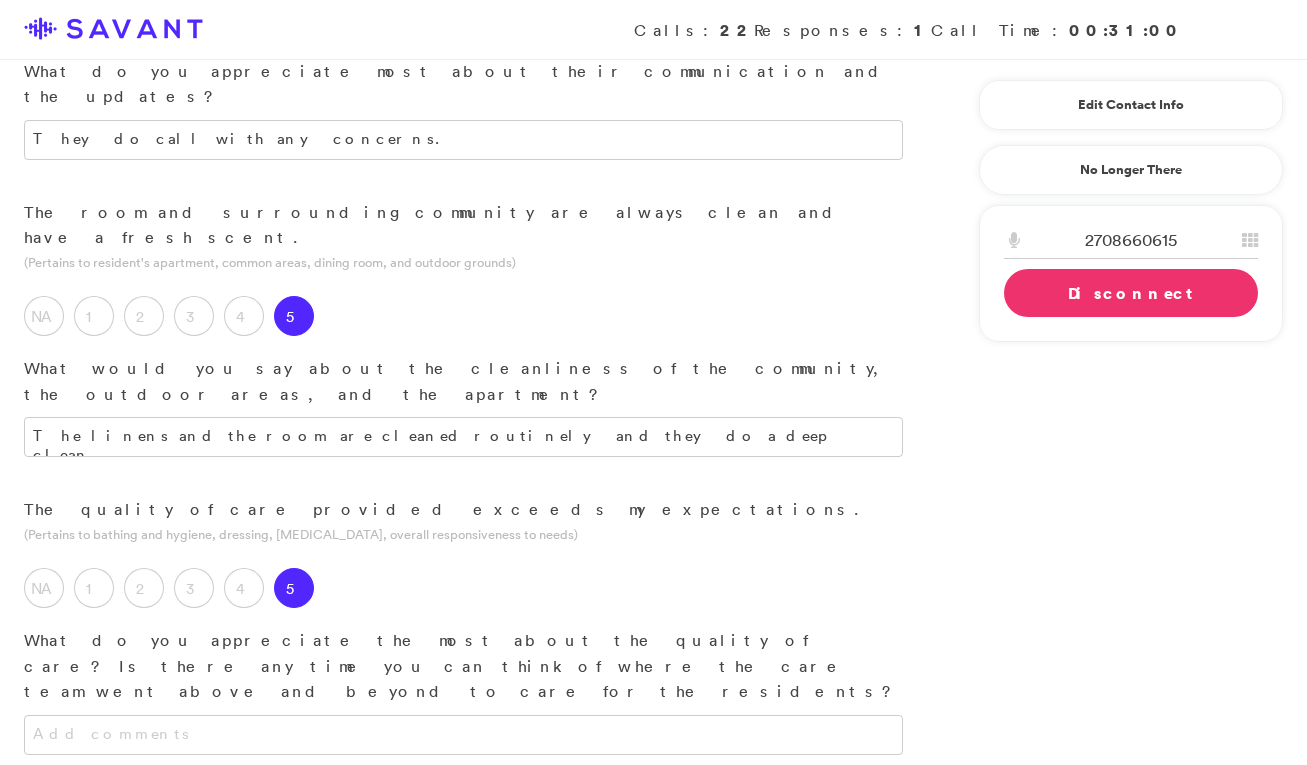 scroll, scrollTop: 882, scrollLeft: 0, axis: vertical 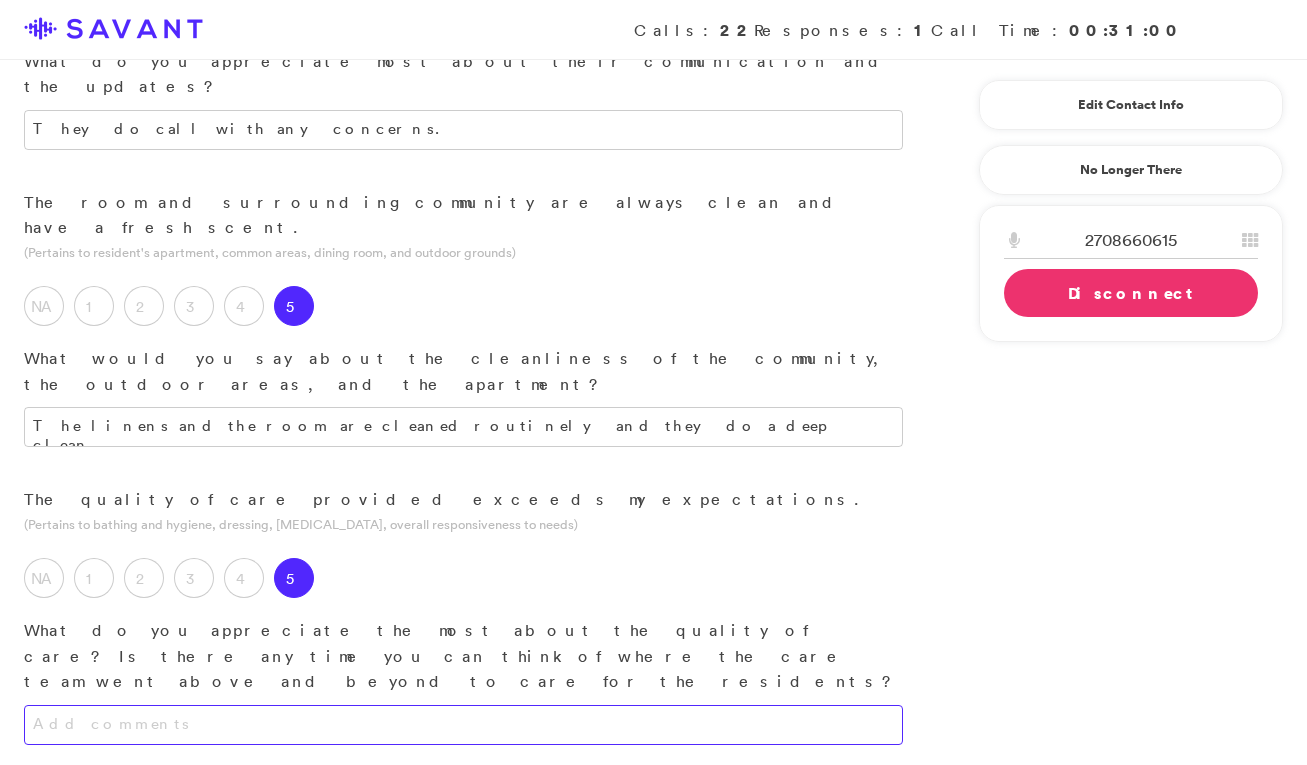 click at bounding box center (463, 725) 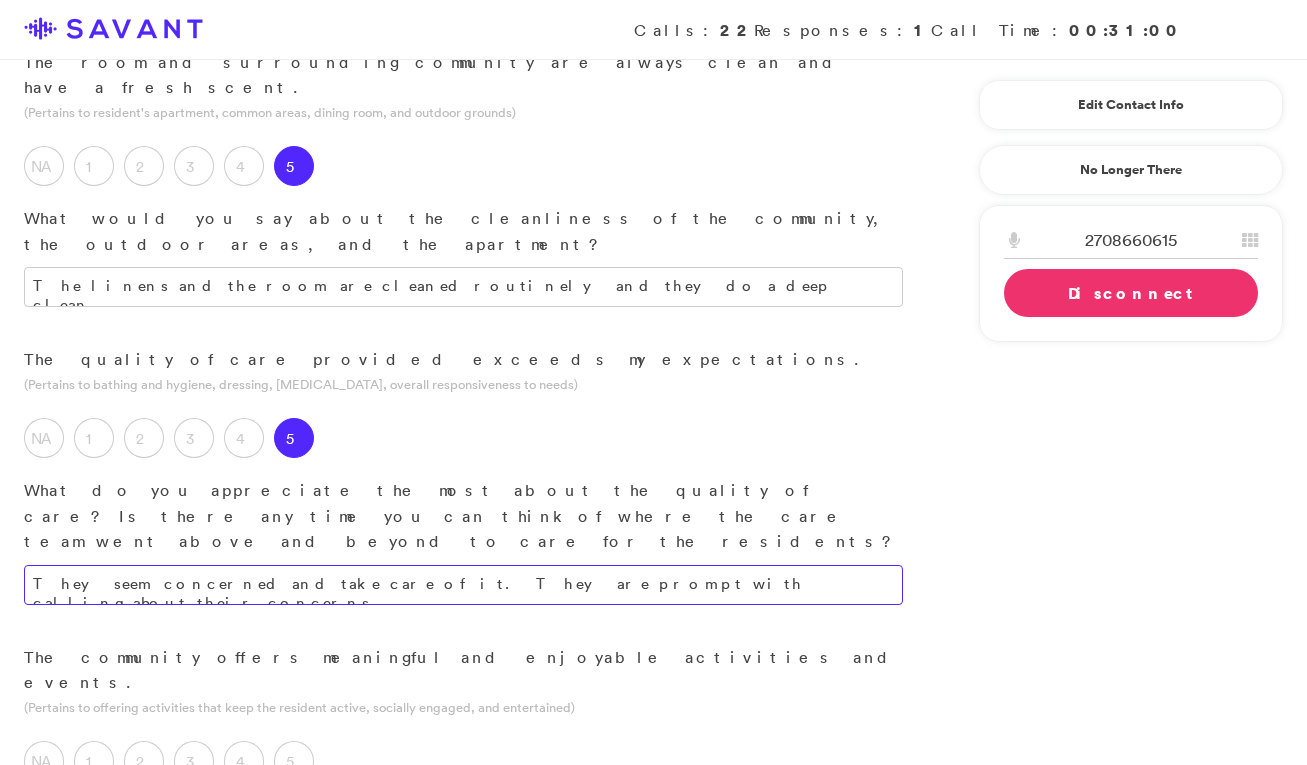scroll, scrollTop: 1044, scrollLeft: 0, axis: vertical 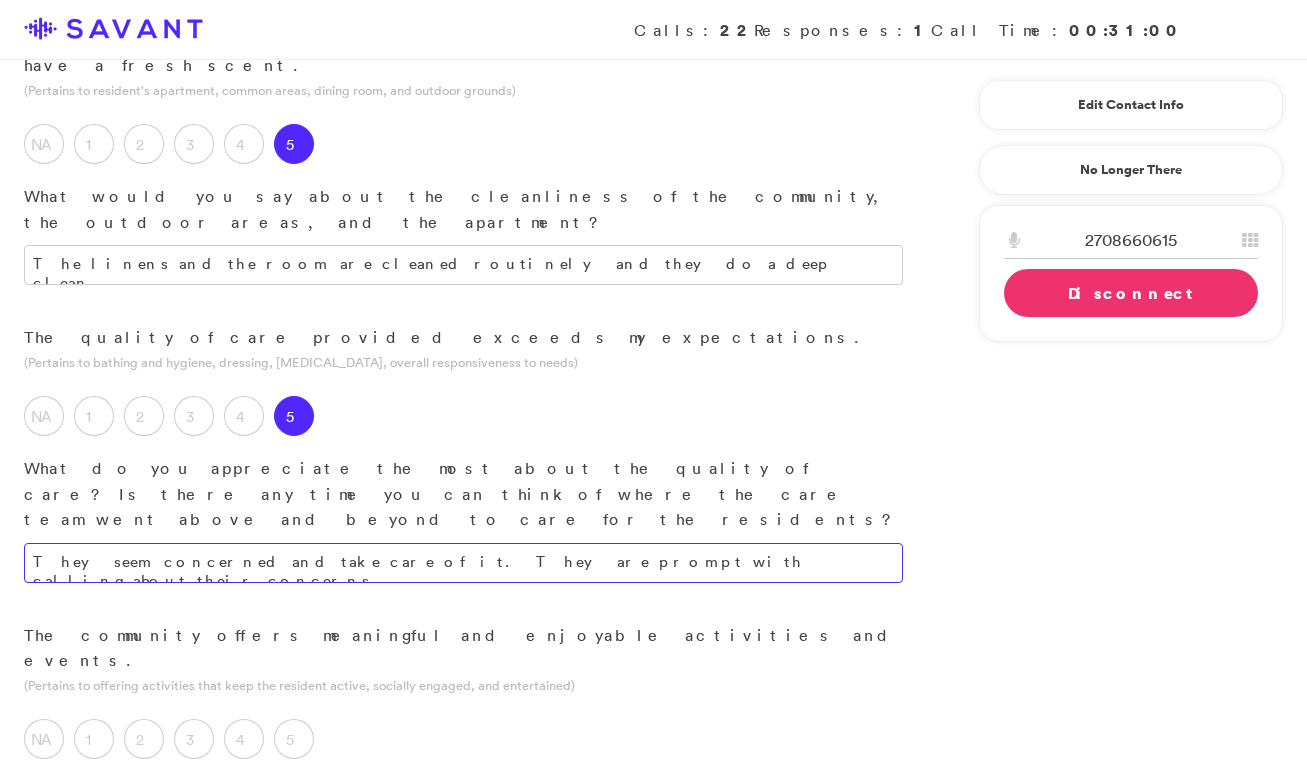 type on "They seem concerned and take care of it. They are prompt with calling about their concerns." 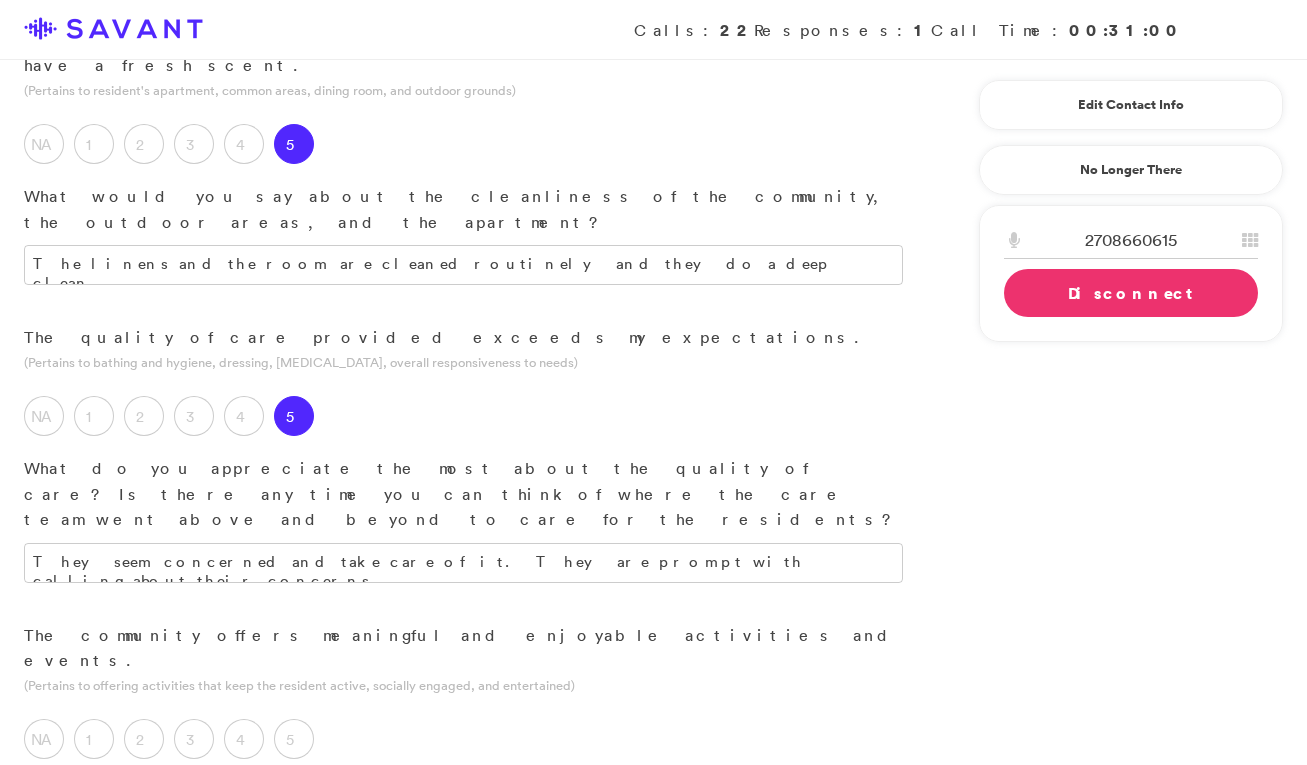 click at bounding box center [463, 804] 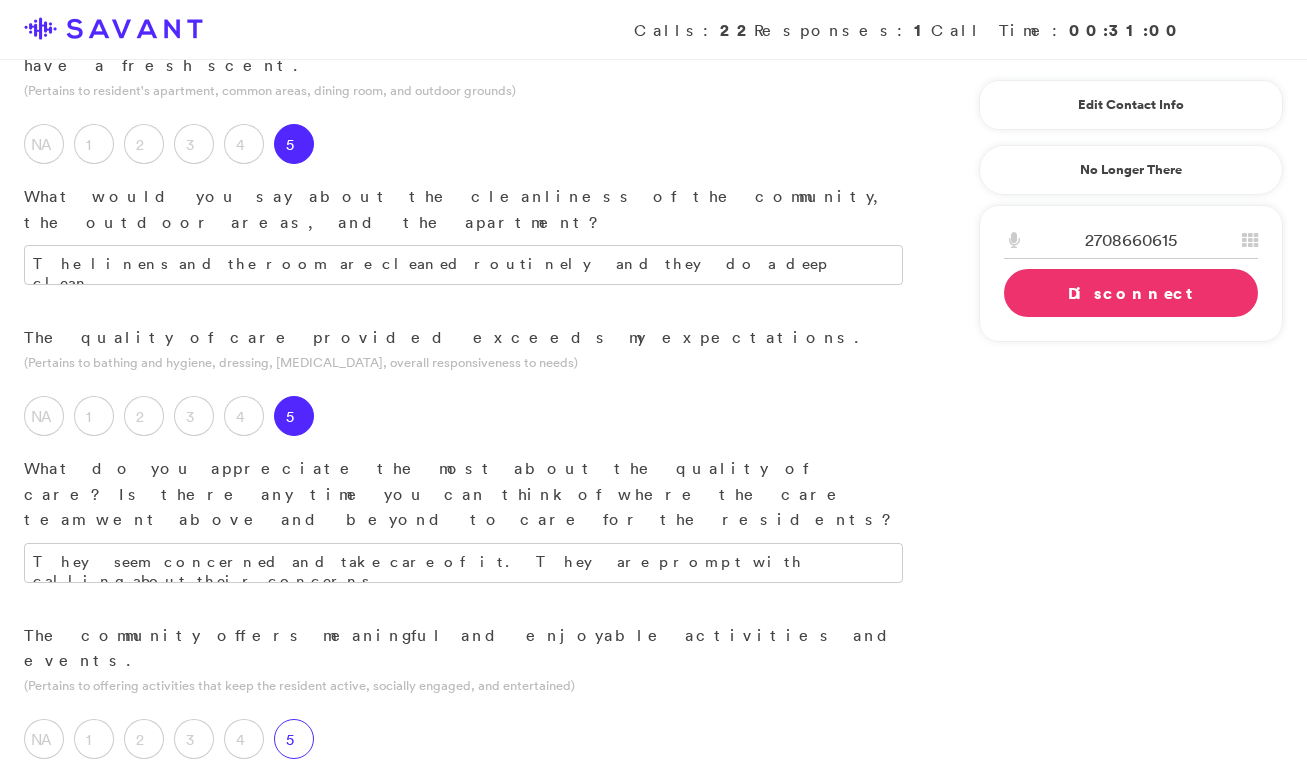 click on "5" at bounding box center (294, 739) 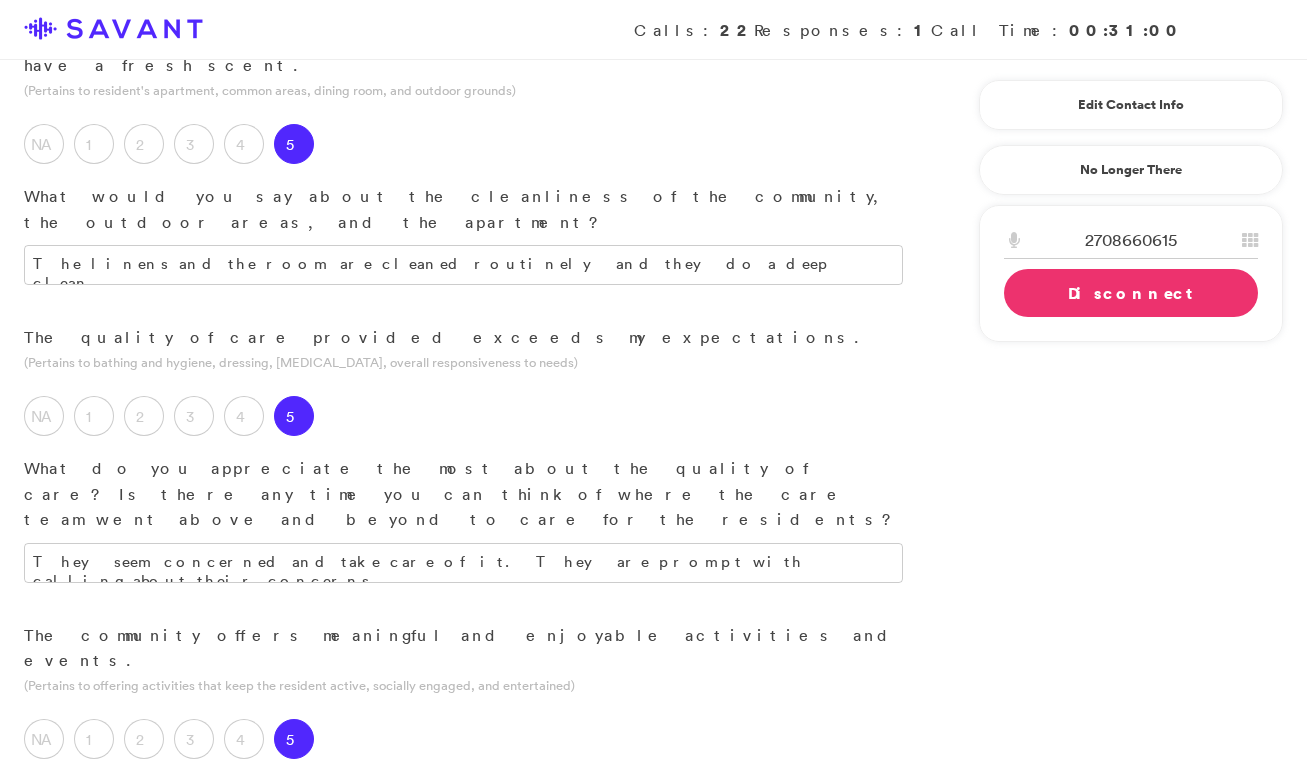click at bounding box center [463, 937] 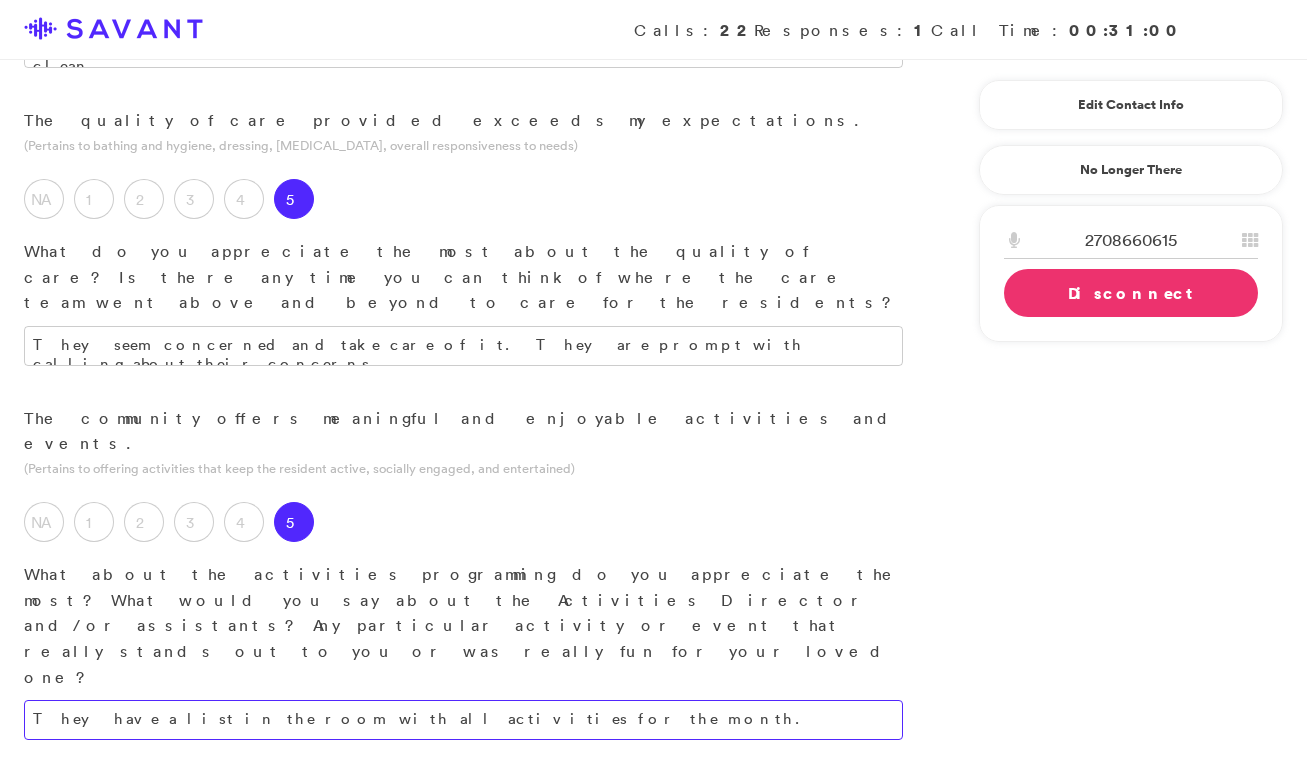 scroll, scrollTop: 1279, scrollLeft: 0, axis: vertical 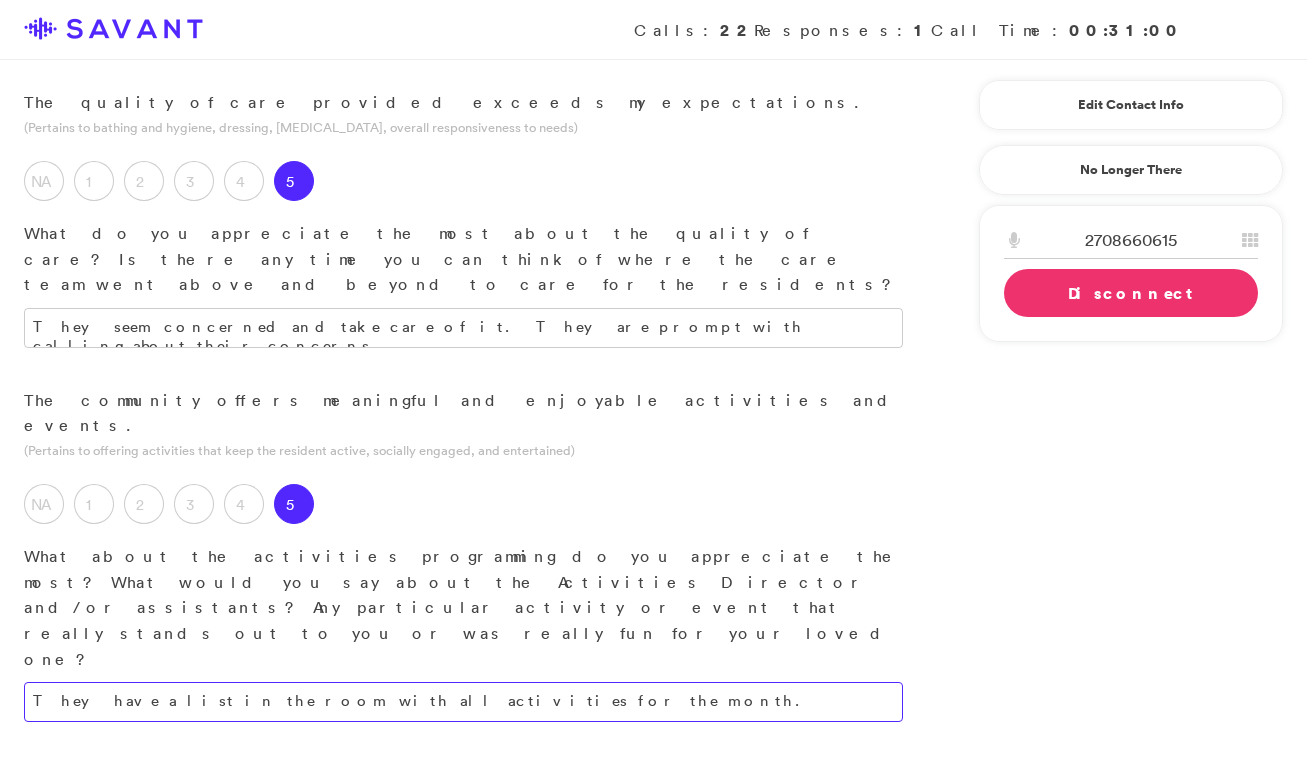 type on "They have a list in the room with all activities for the month." 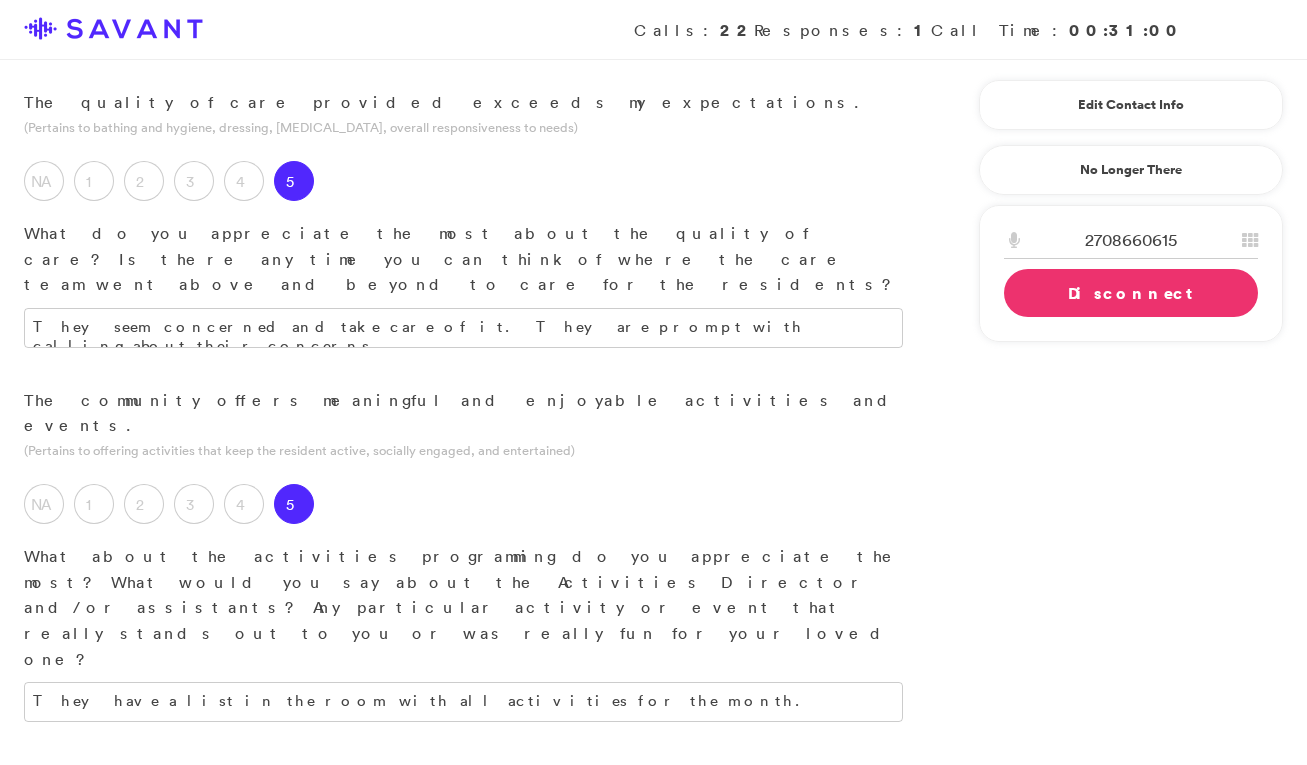click at bounding box center (463, 944) 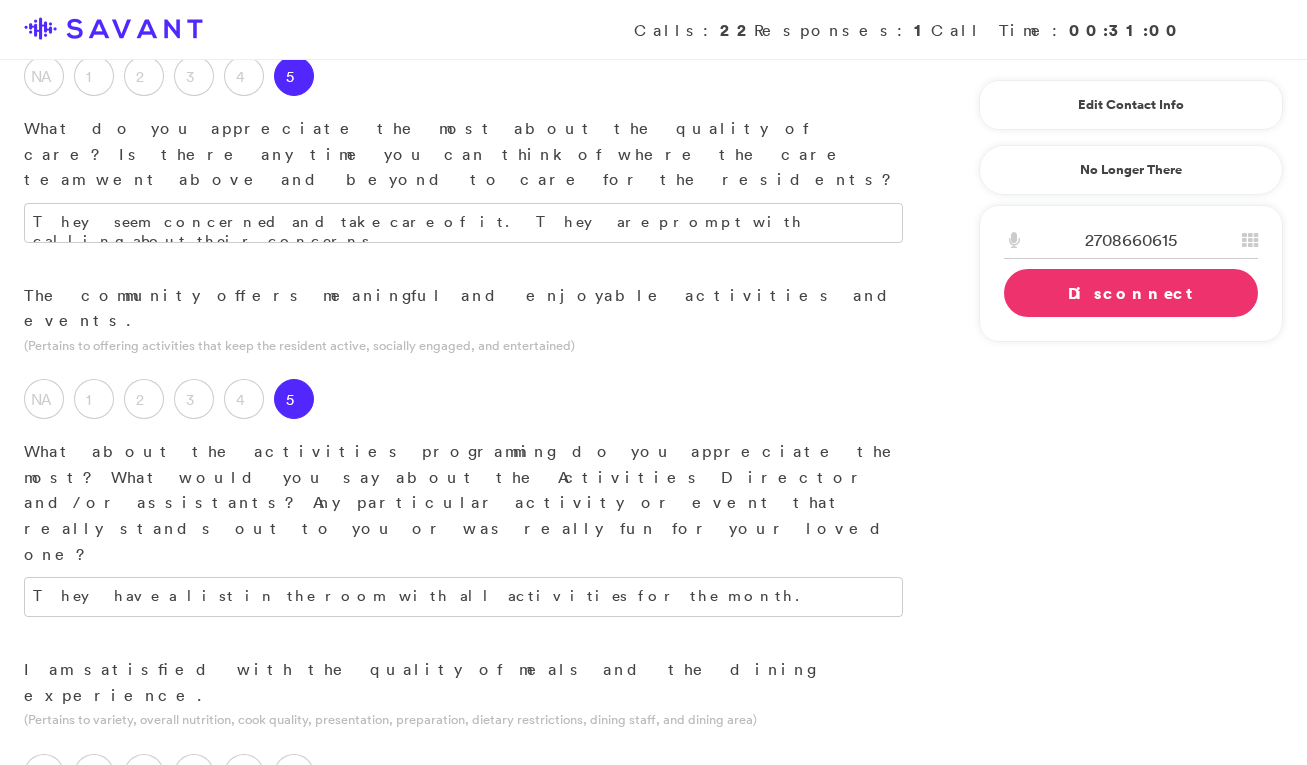 scroll, scrollTop: 1410, scrollLeft: 0, axis: vertical 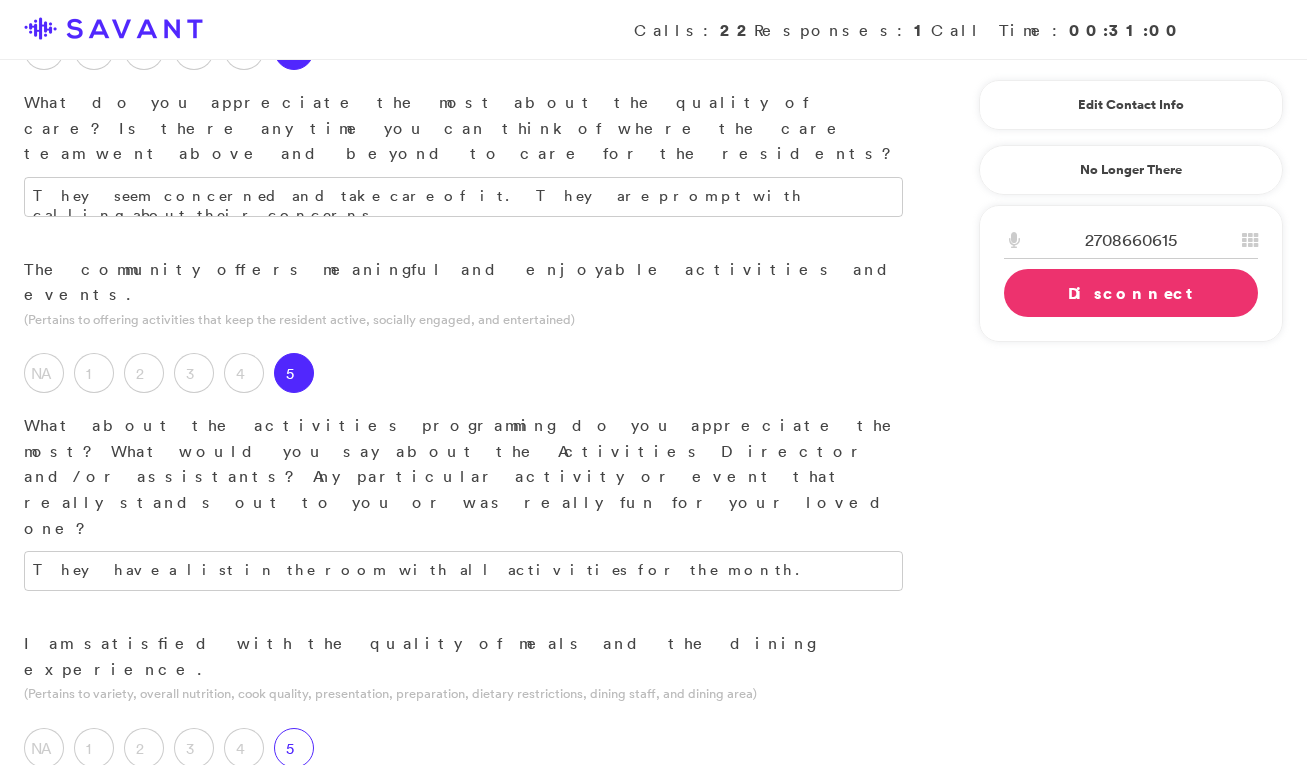 click on "5" at bounding box center [294, 748] 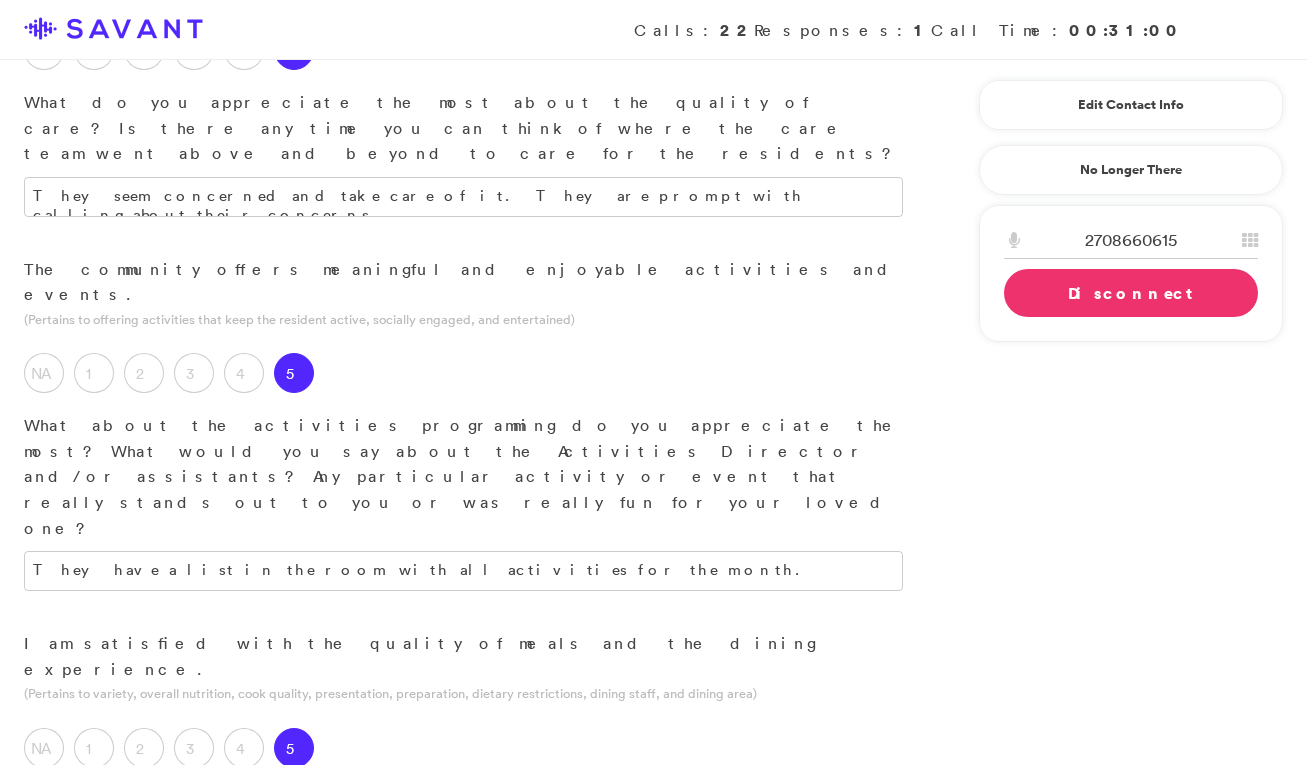 click at bounding box center (463, 920) 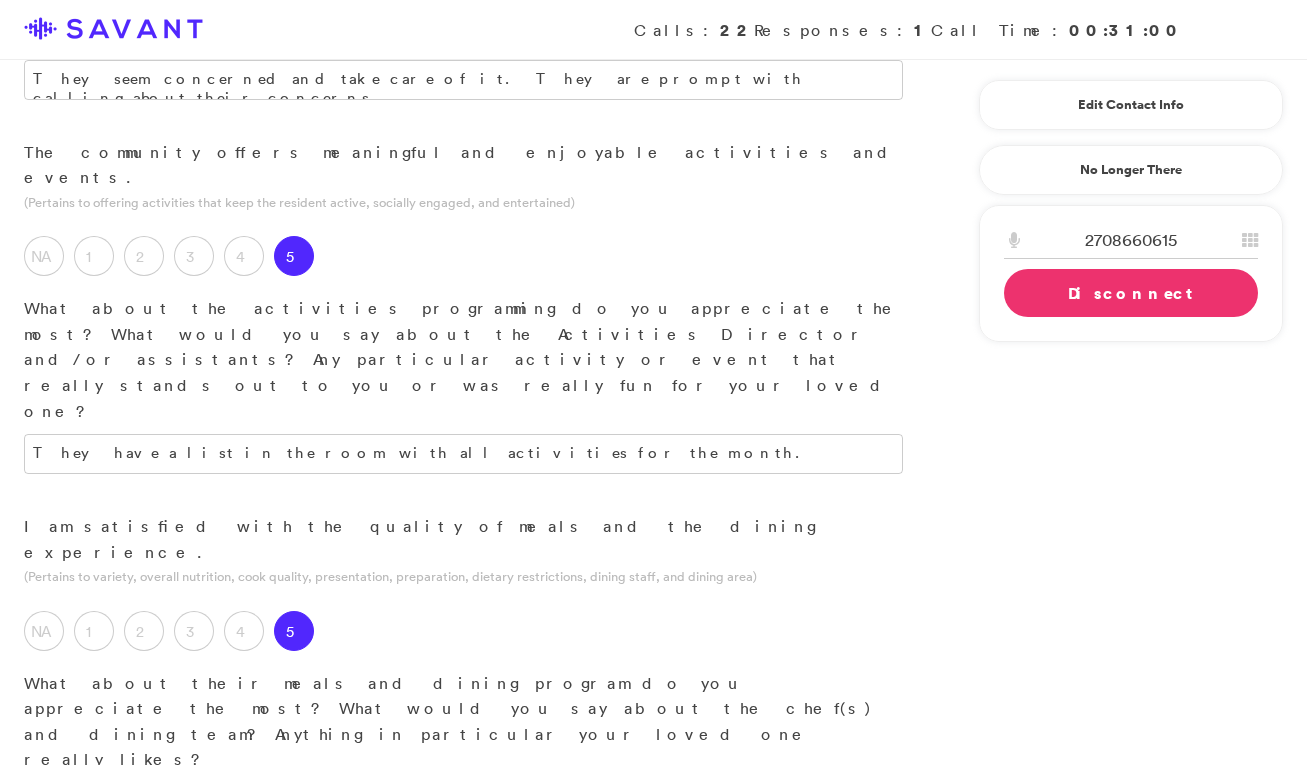 scroll, scrollTop: 1552, scrollLeft: 0, axis: vertical 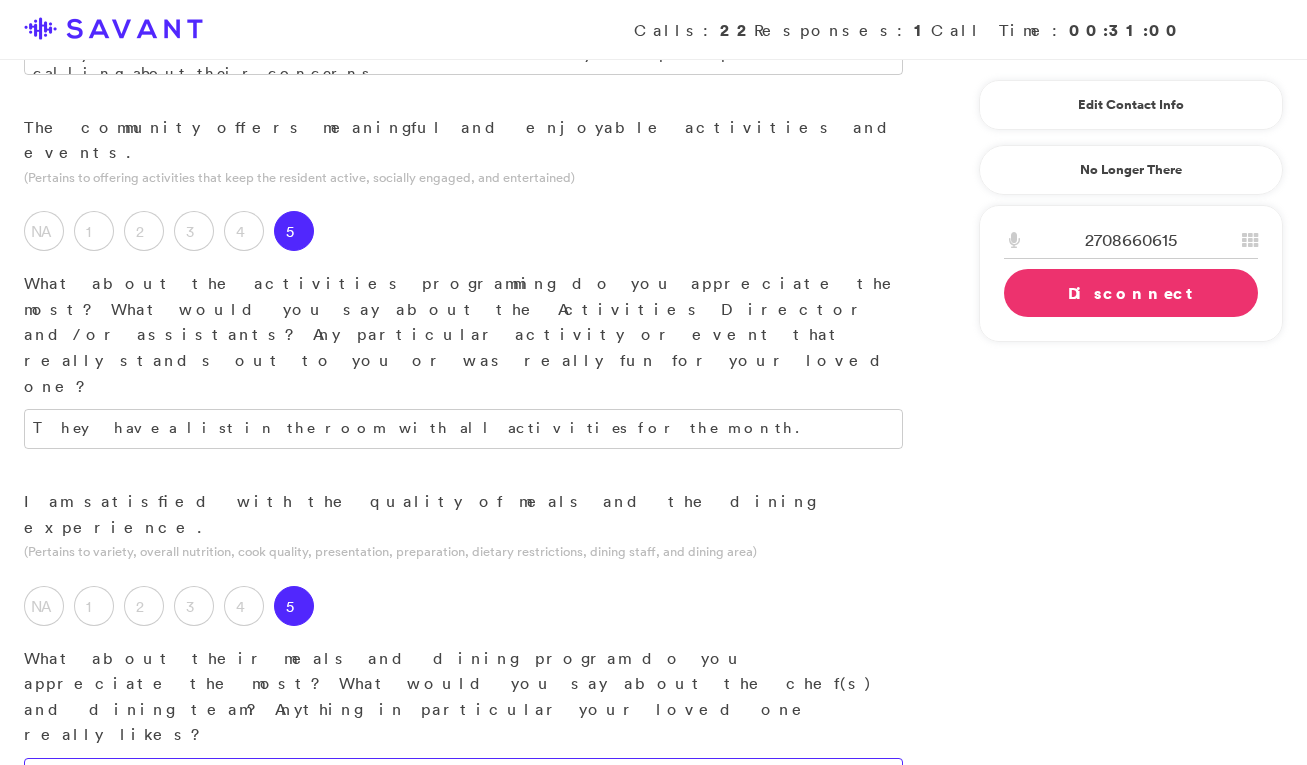 type on "They are very friendly. The food is really good; I have eaten from there a few times and it's really nice." 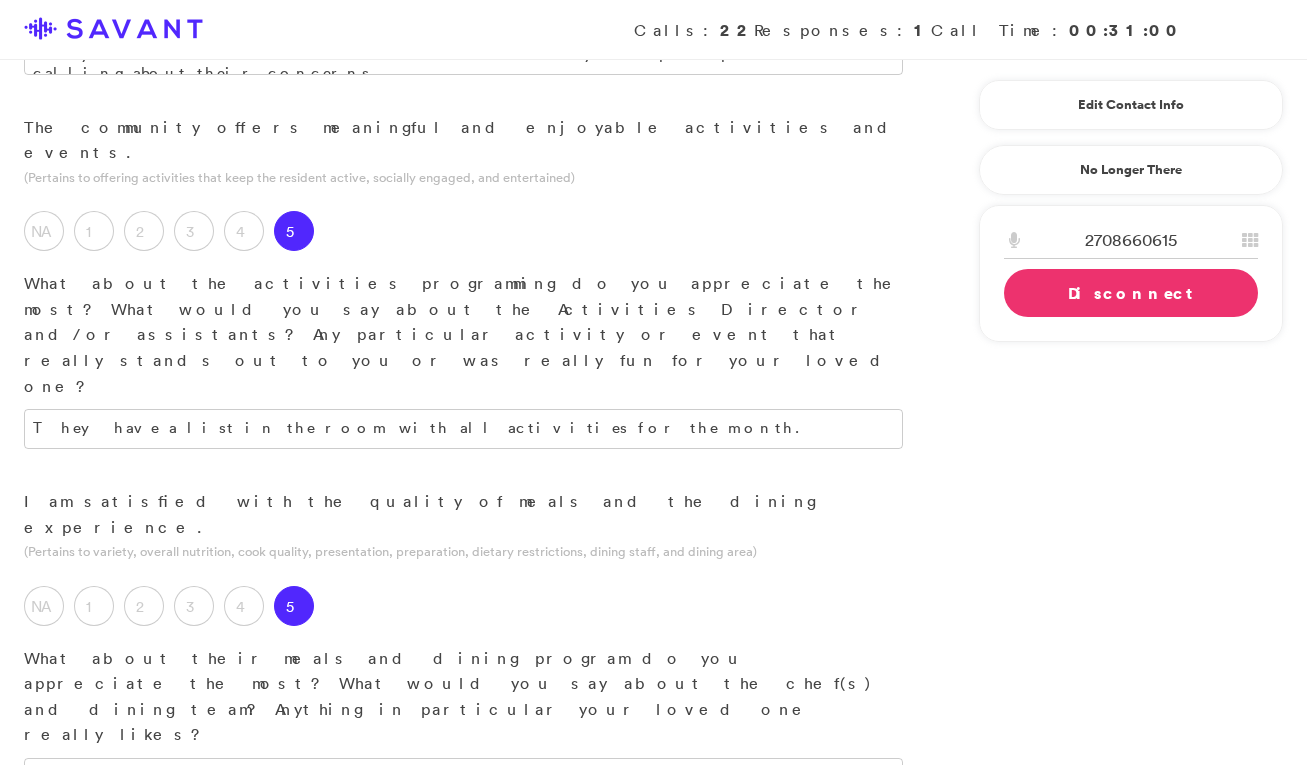 click at bounding box center [463, 1058] 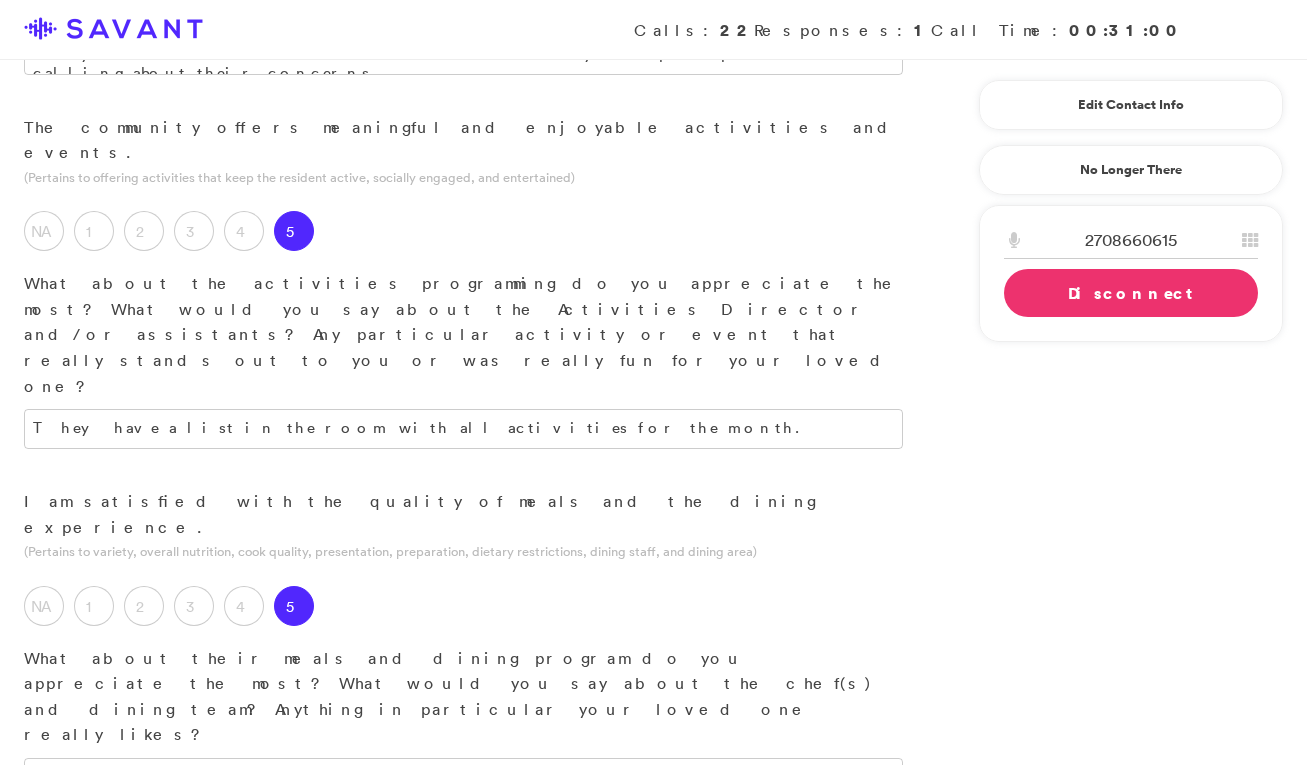 click on "5" at bounding box center (294, 993) 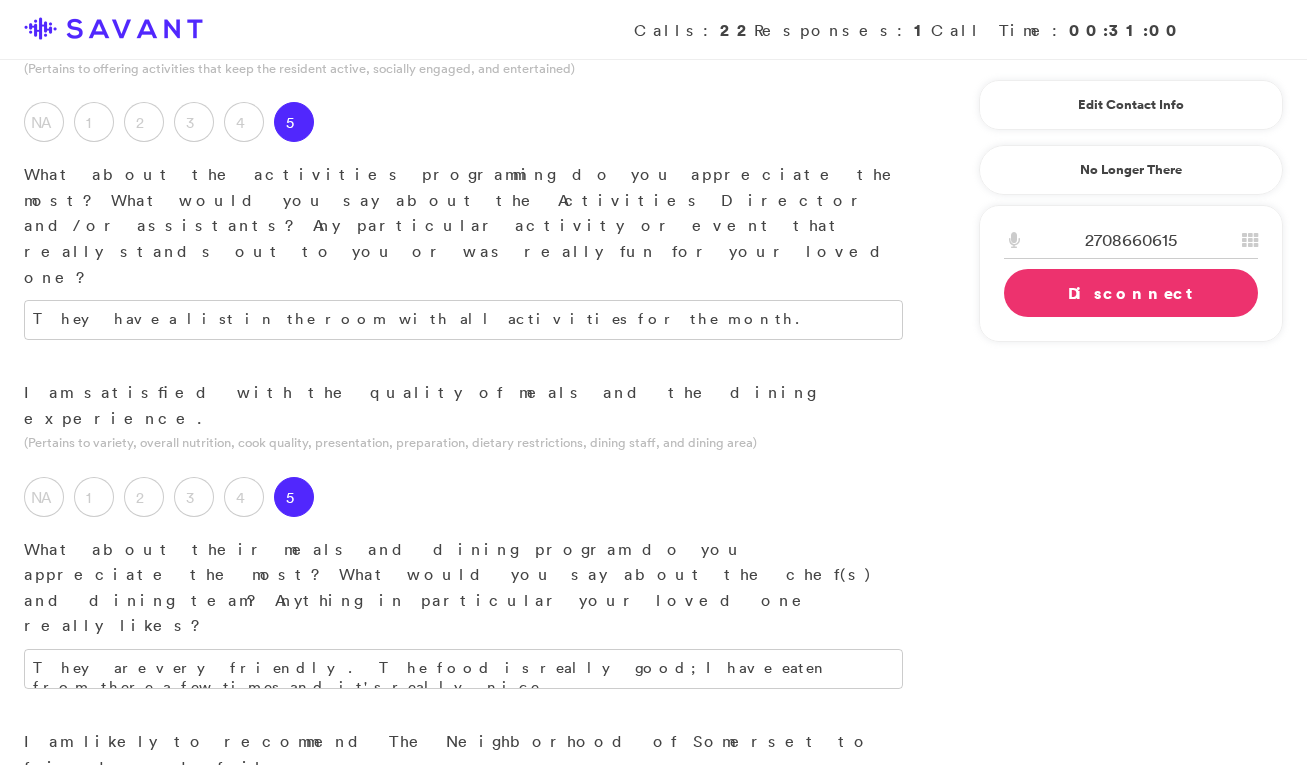 scroll, scrollTop: 1677, scrollLeft: 0, axis: vertical 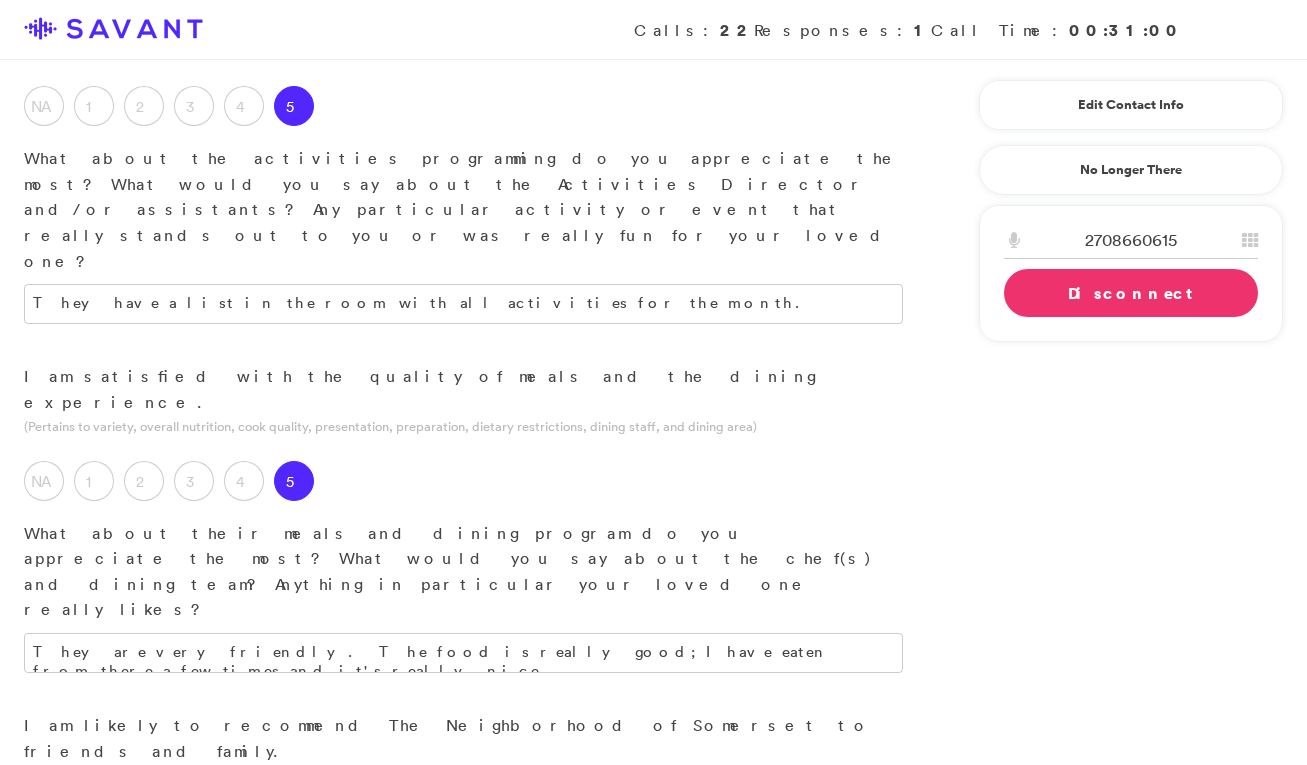 click at bounding box center [463, 1040] 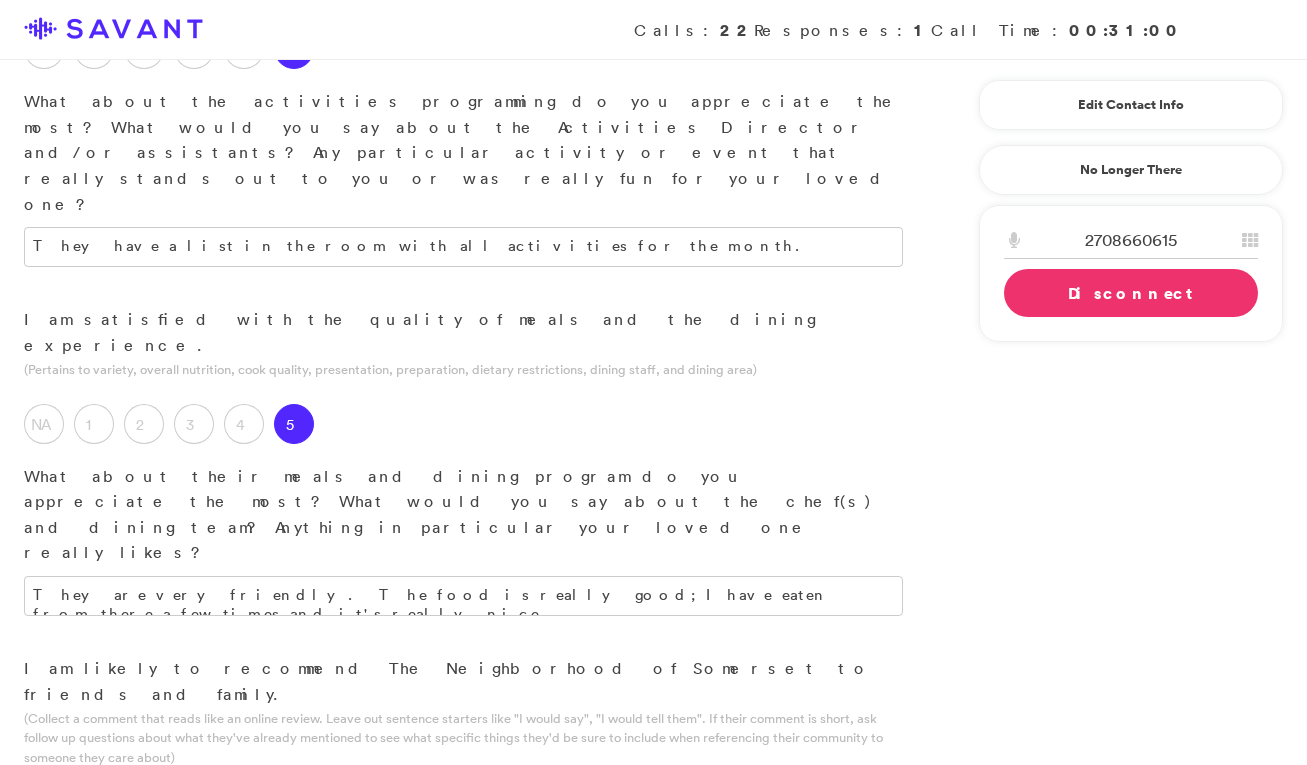 scroll, scrollTop: 1740, scrollLeft: 0, axis: vertical 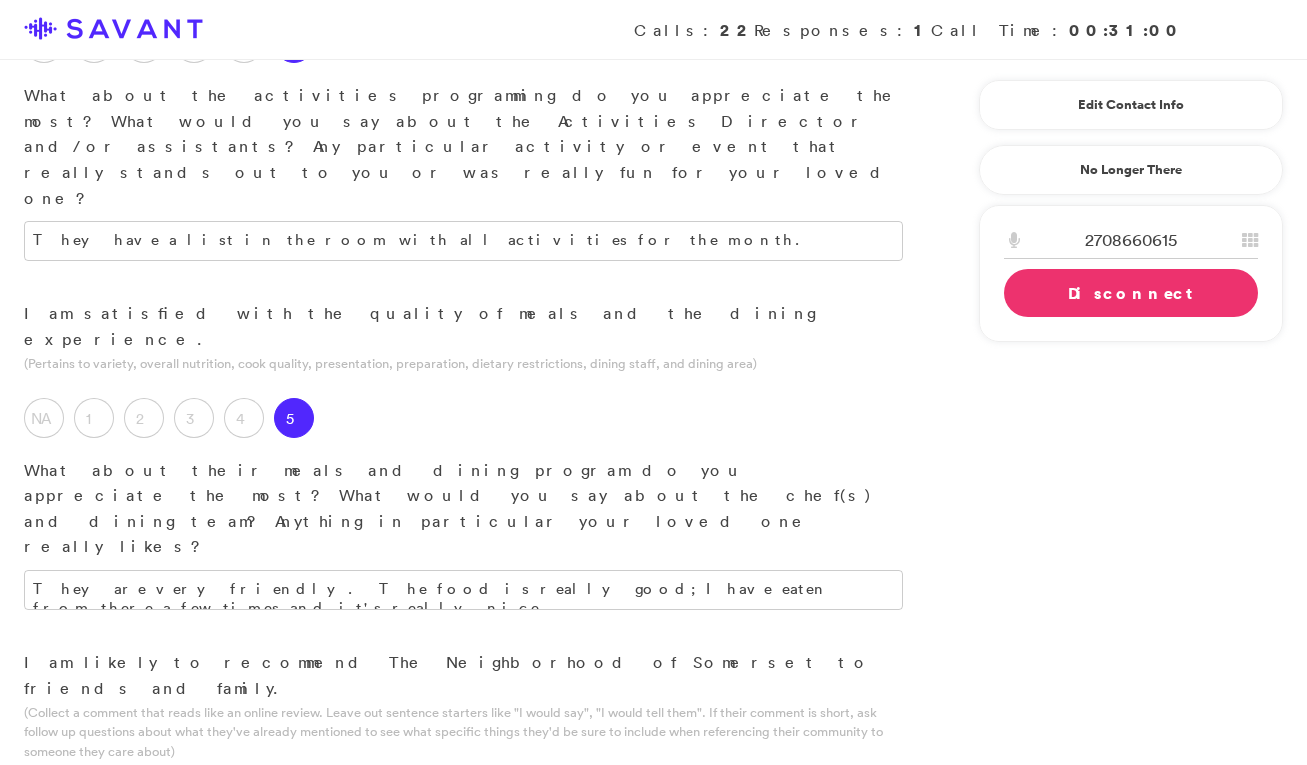 type on "We've been very satisfied with The Neighborhood. It's a very clean and friendly place. The staff is good and we are really happy with." 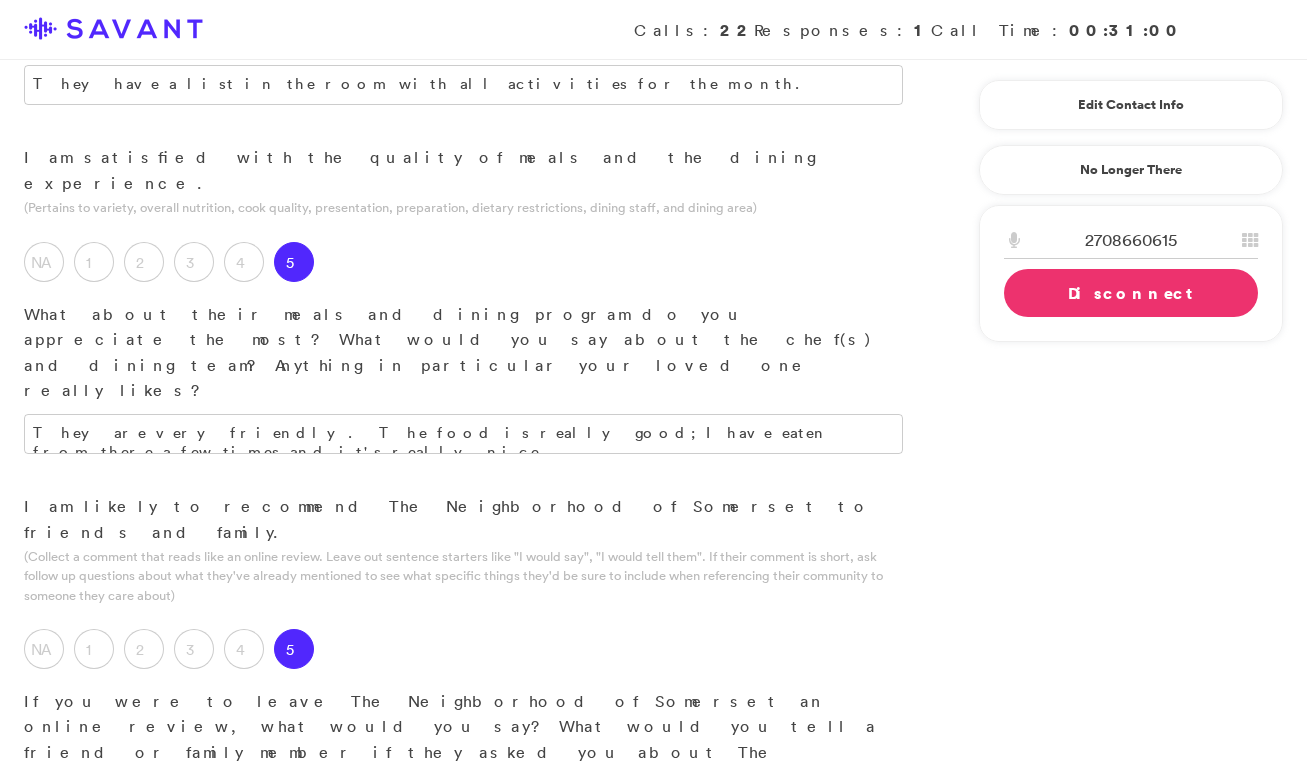 scroll, scrollTop: 1899, scrollLeft: 0, axis: vertical 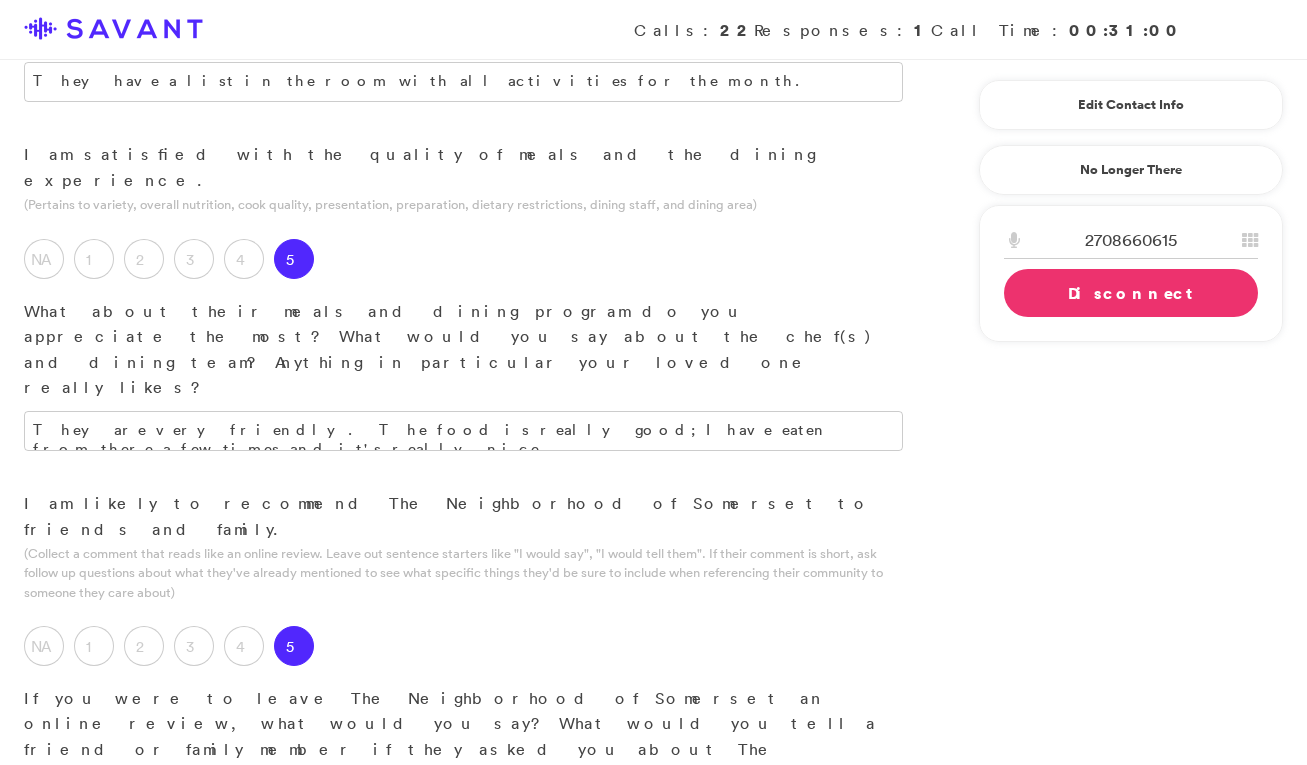 type on "I like everything- the room, the cafeteria; it's a a really nice place." 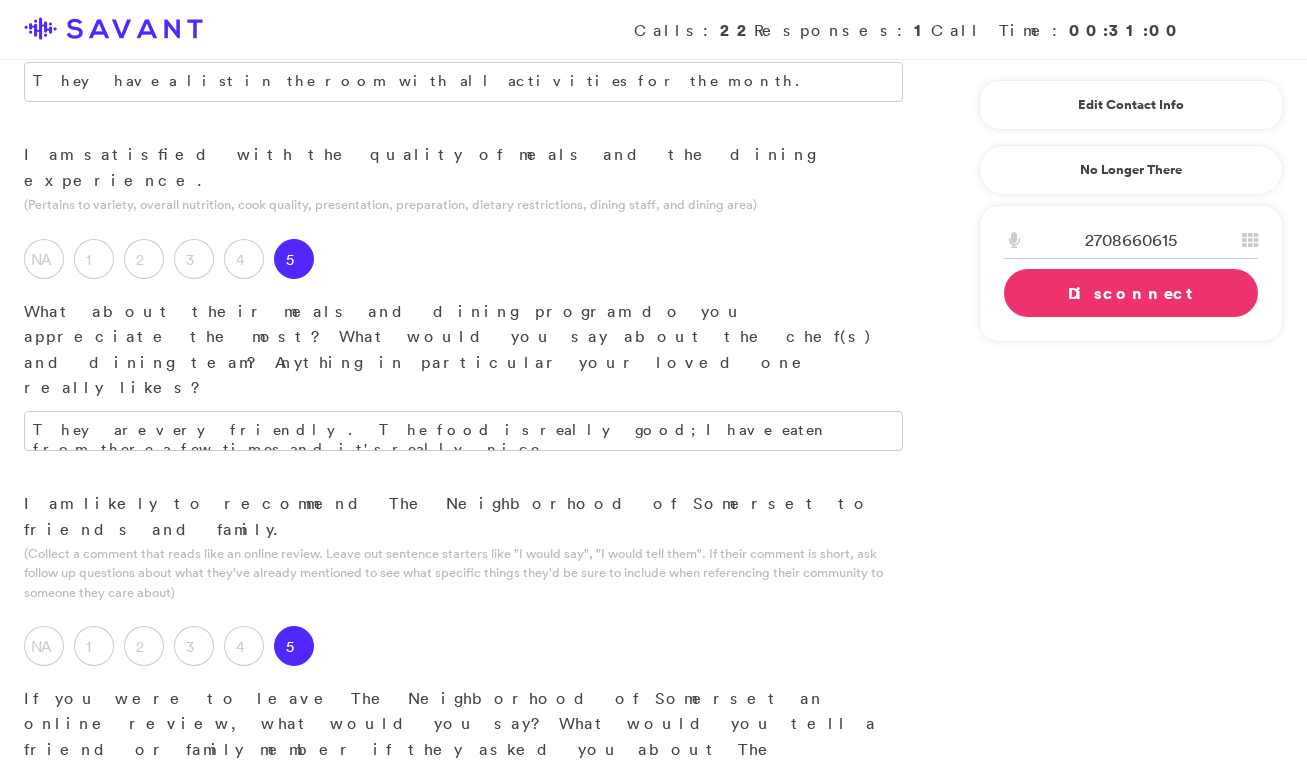 click at bounding box center (463, 1126) 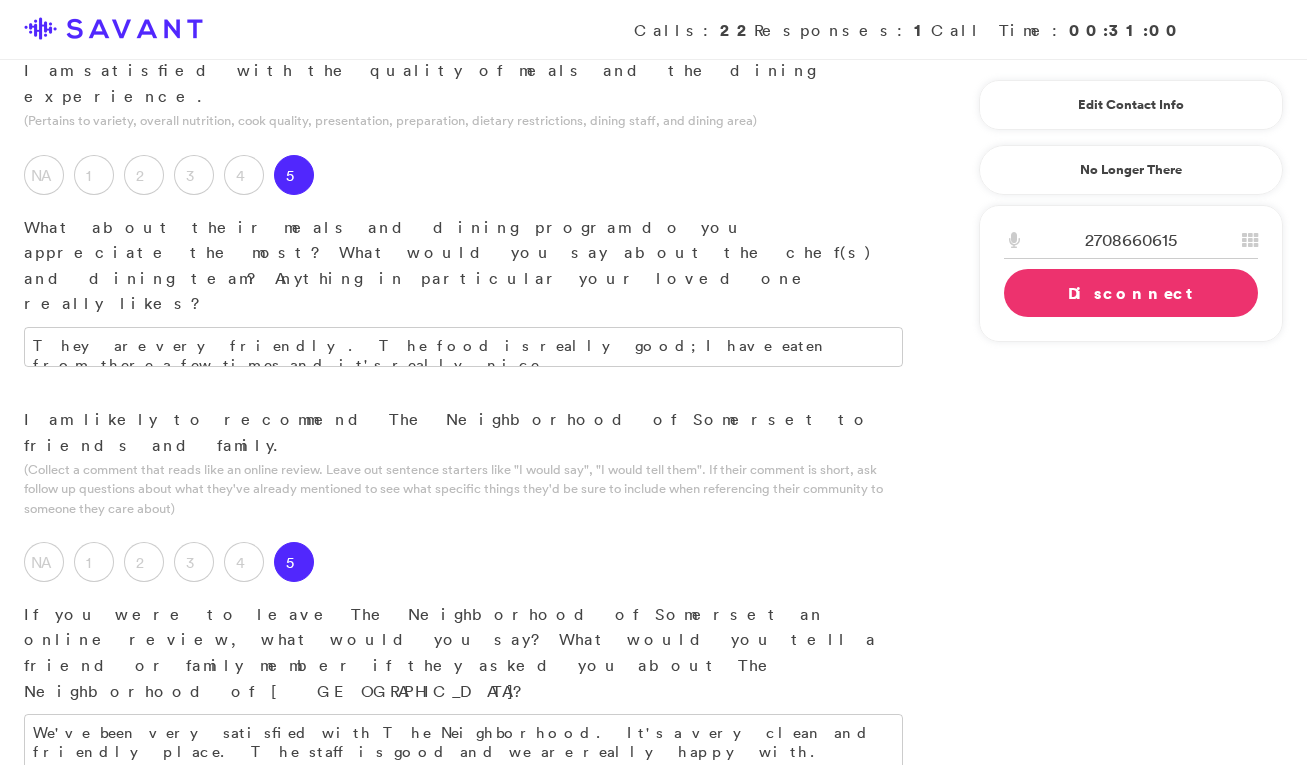 scroll, scrollTop: 1986, scrollLeft: 0, axis: vertical 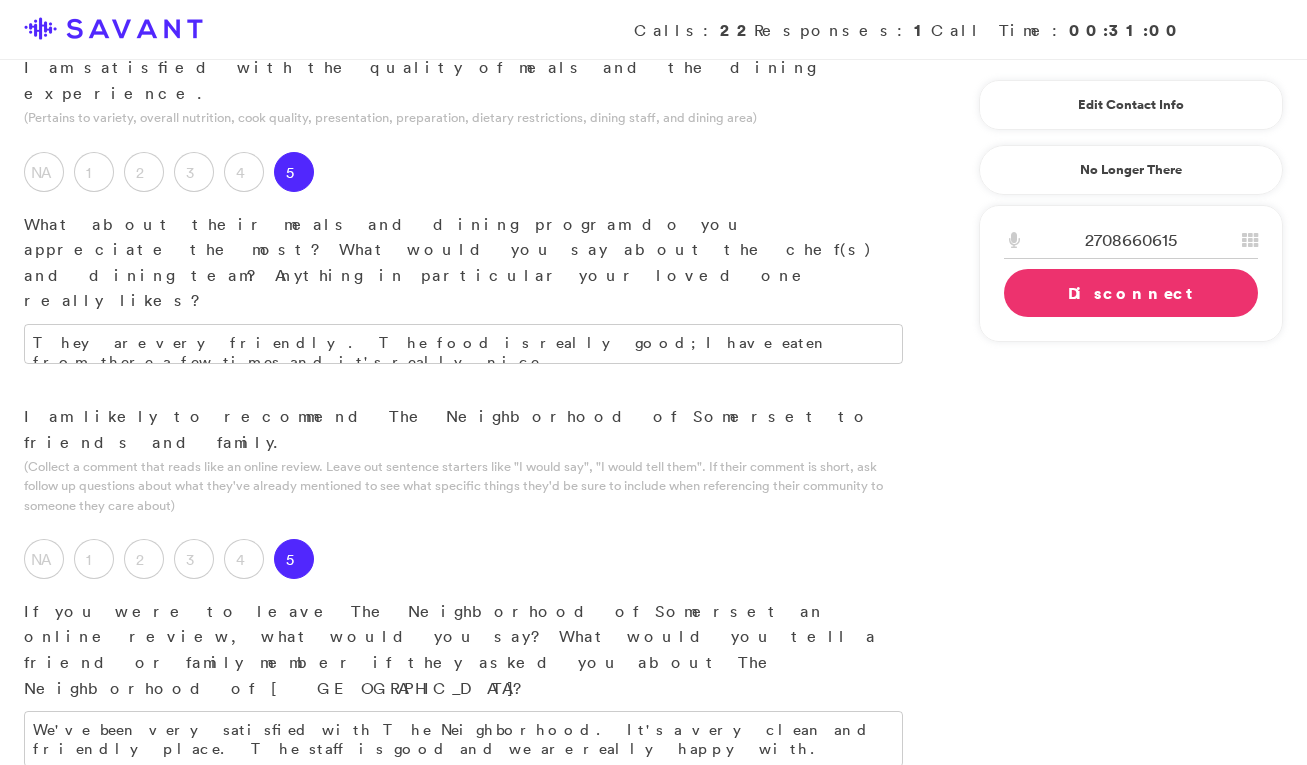 type on "I haven't seen anything that needs improvement." 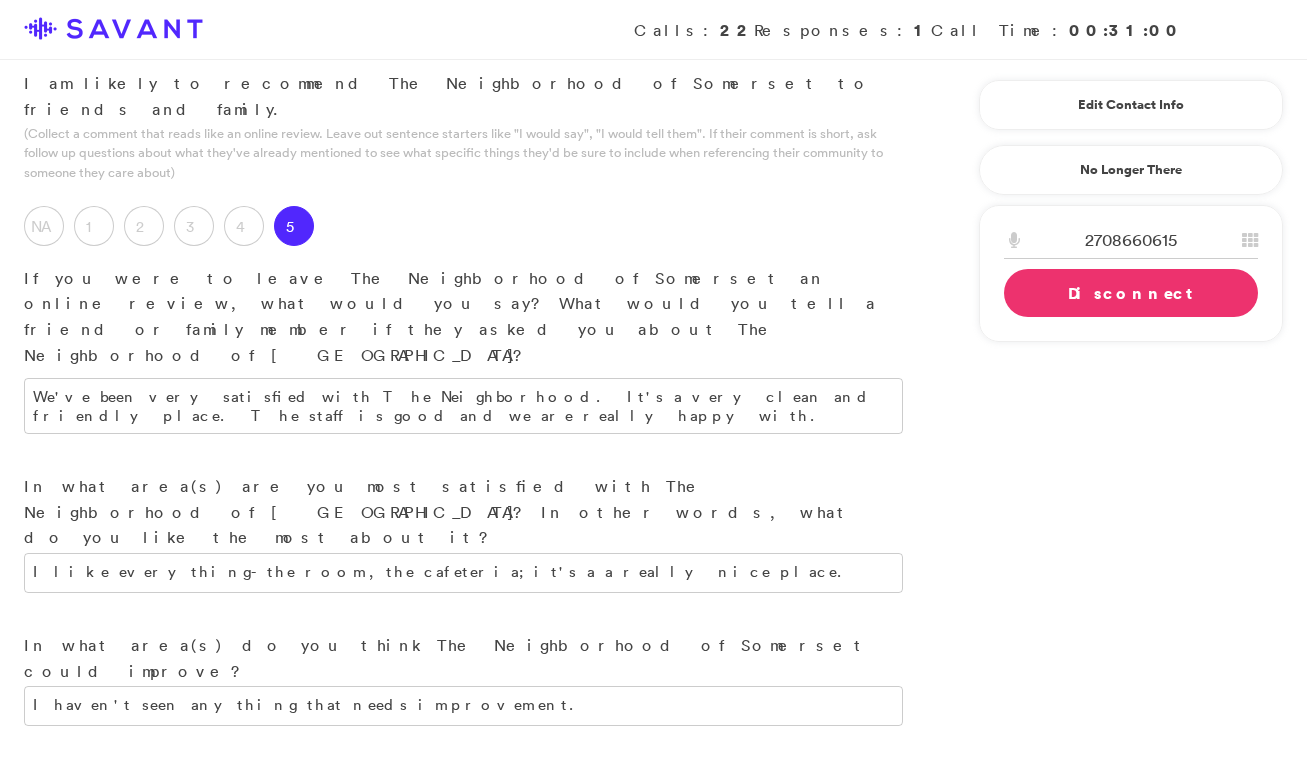 scroll, scrollTop: 2372, scrollLeft: 0, axis: vertical 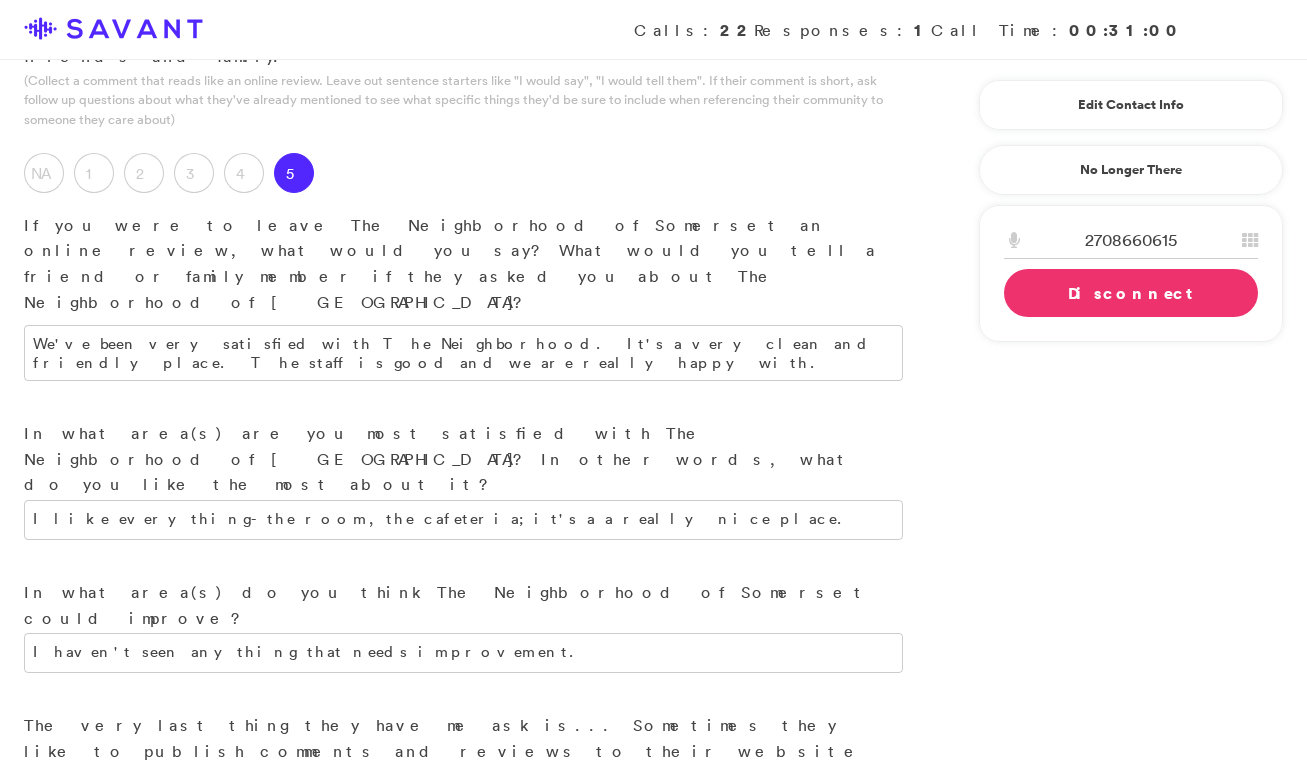 click on "Disconnect" at bounding box center [1131, 293] 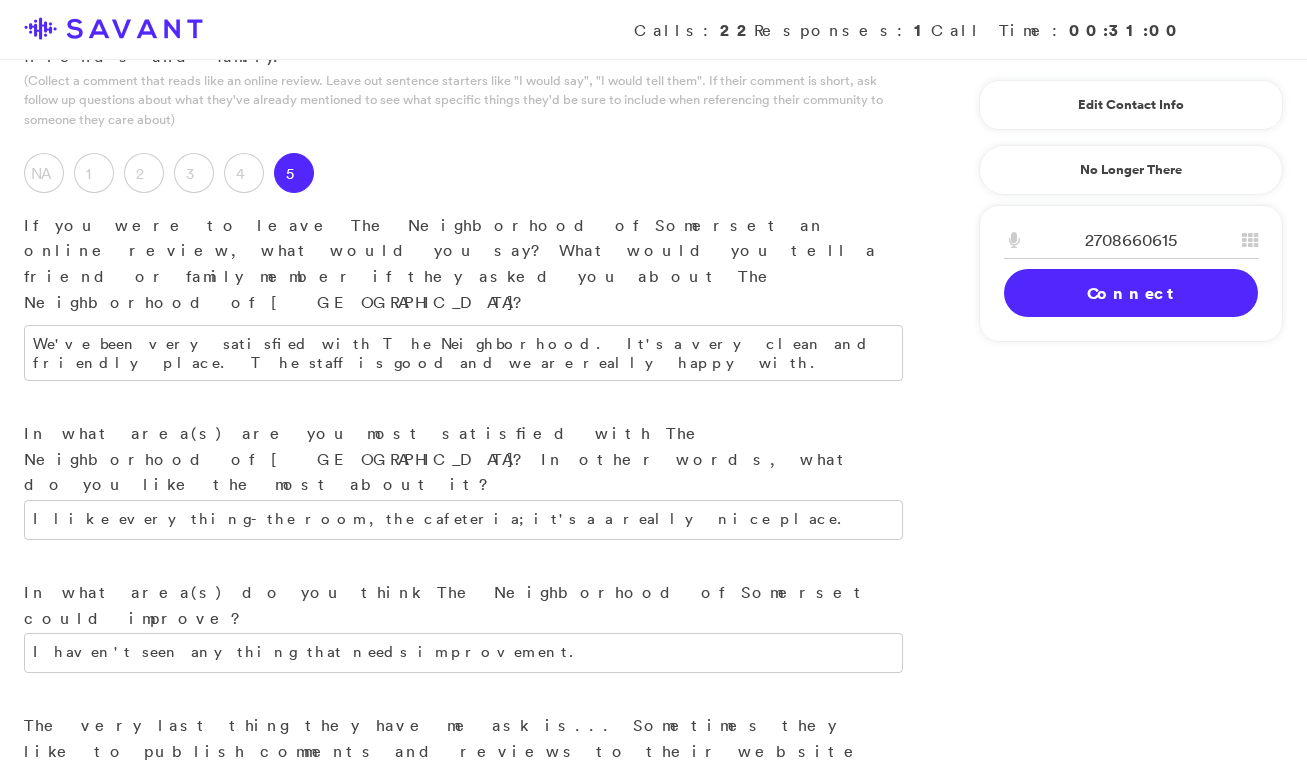 click on "Submit & Next" at bounding box center [150, 1145] 